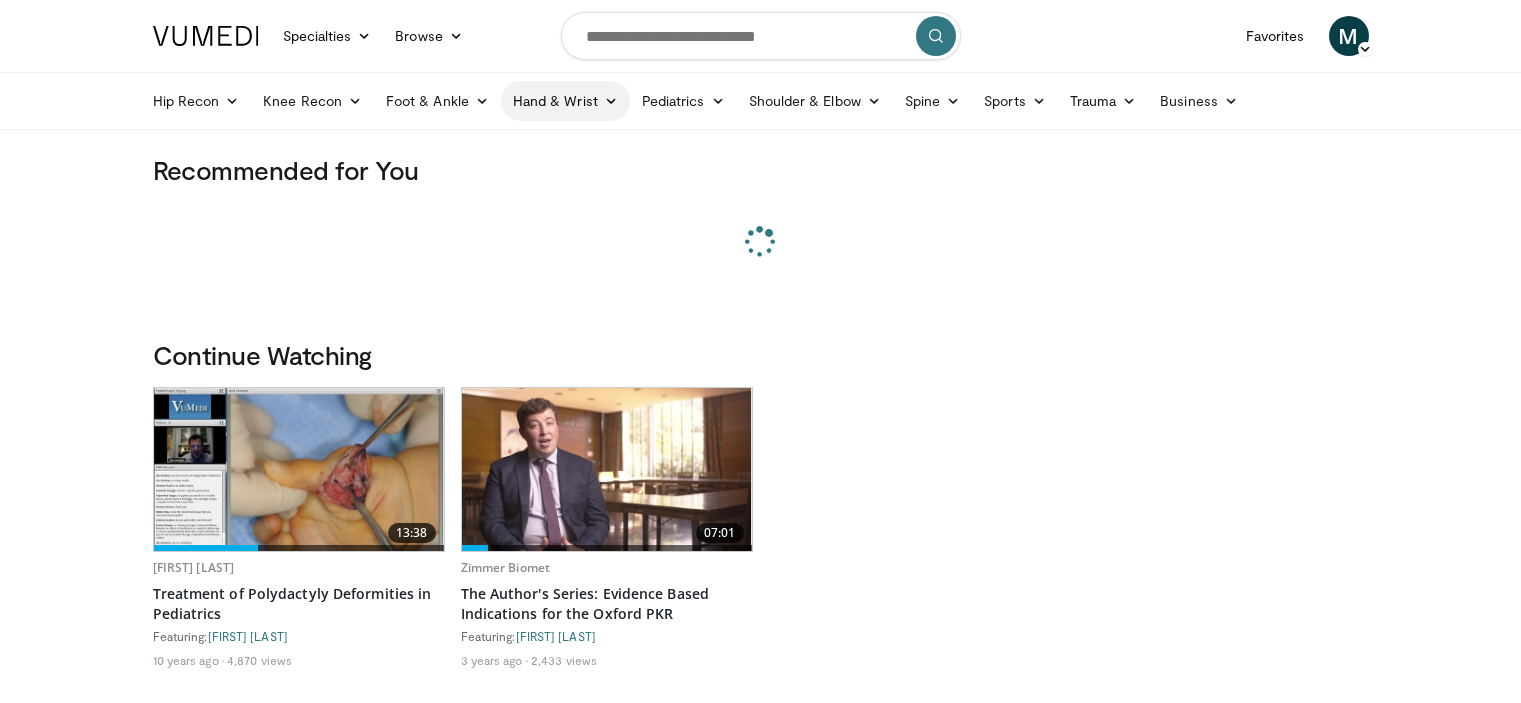scroll, scrollTop: 0, scrollLeft: 0, axis: both 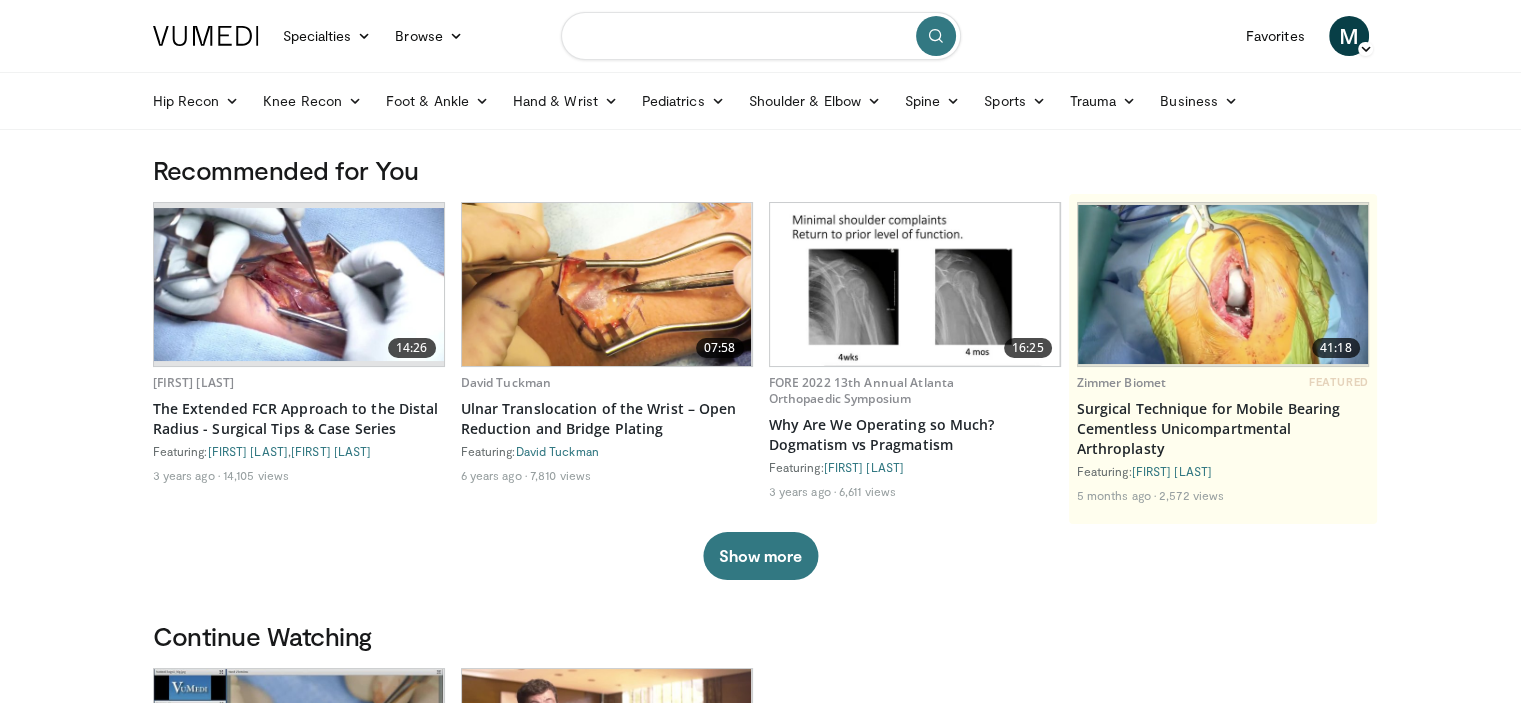click at bounding box center (761, 36) 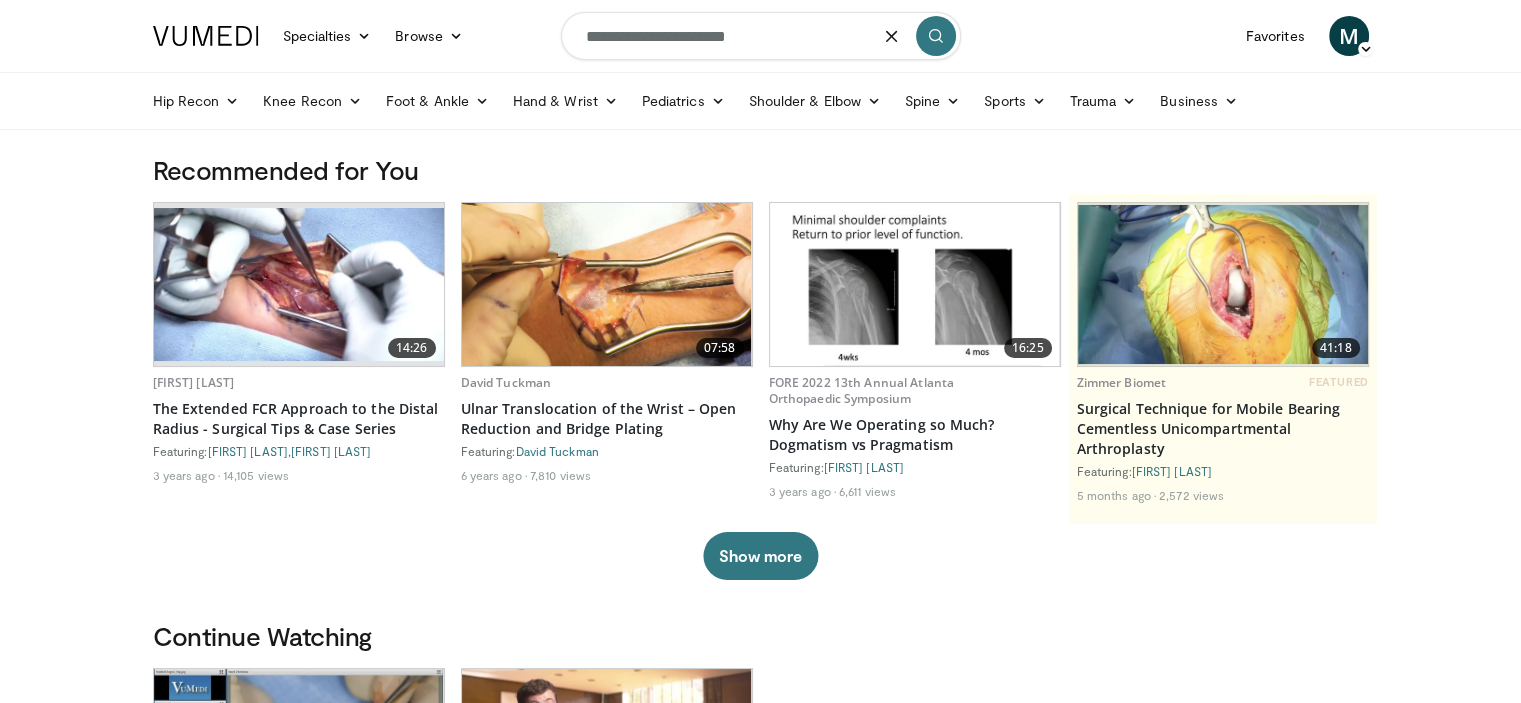 type on "**********" 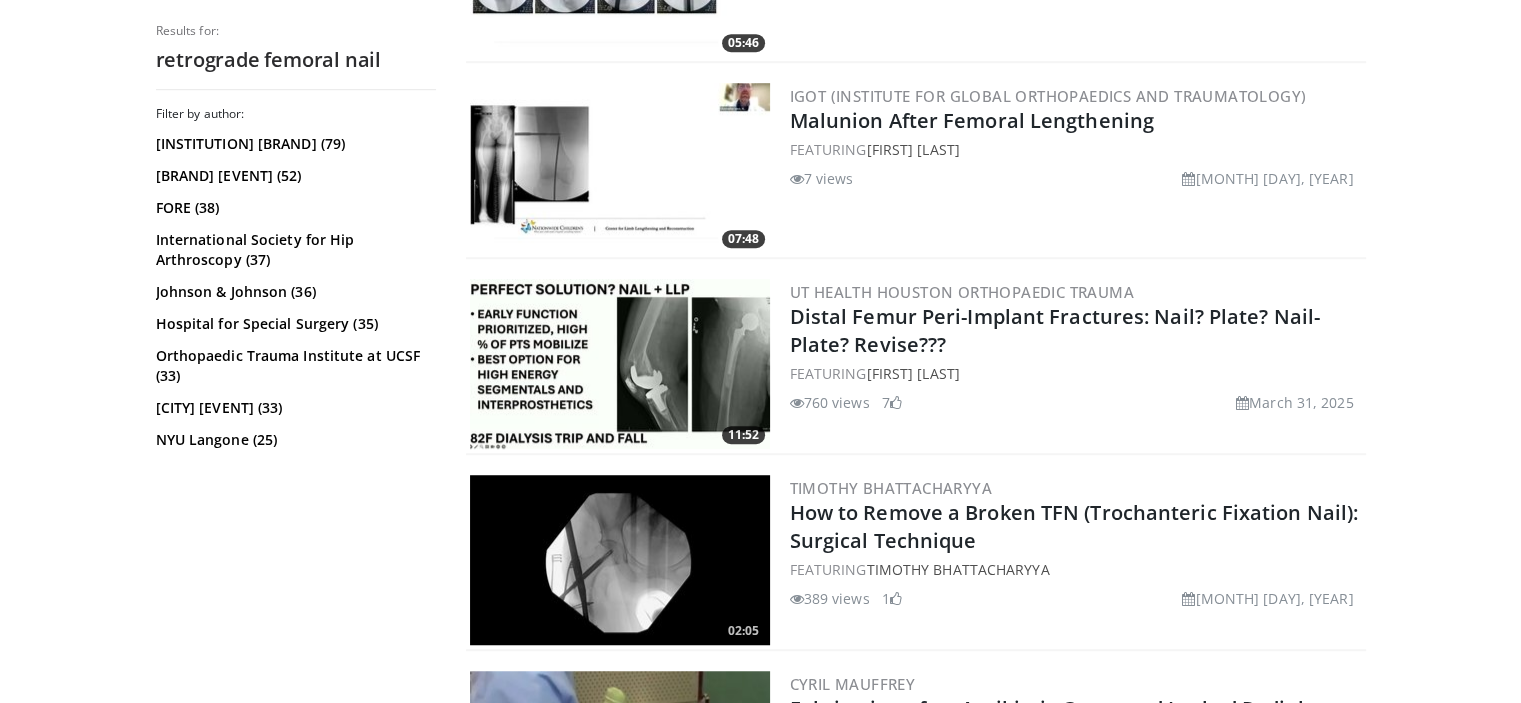scroll, scrollTop: 1332, scrollLeft: 0, axis: vertical 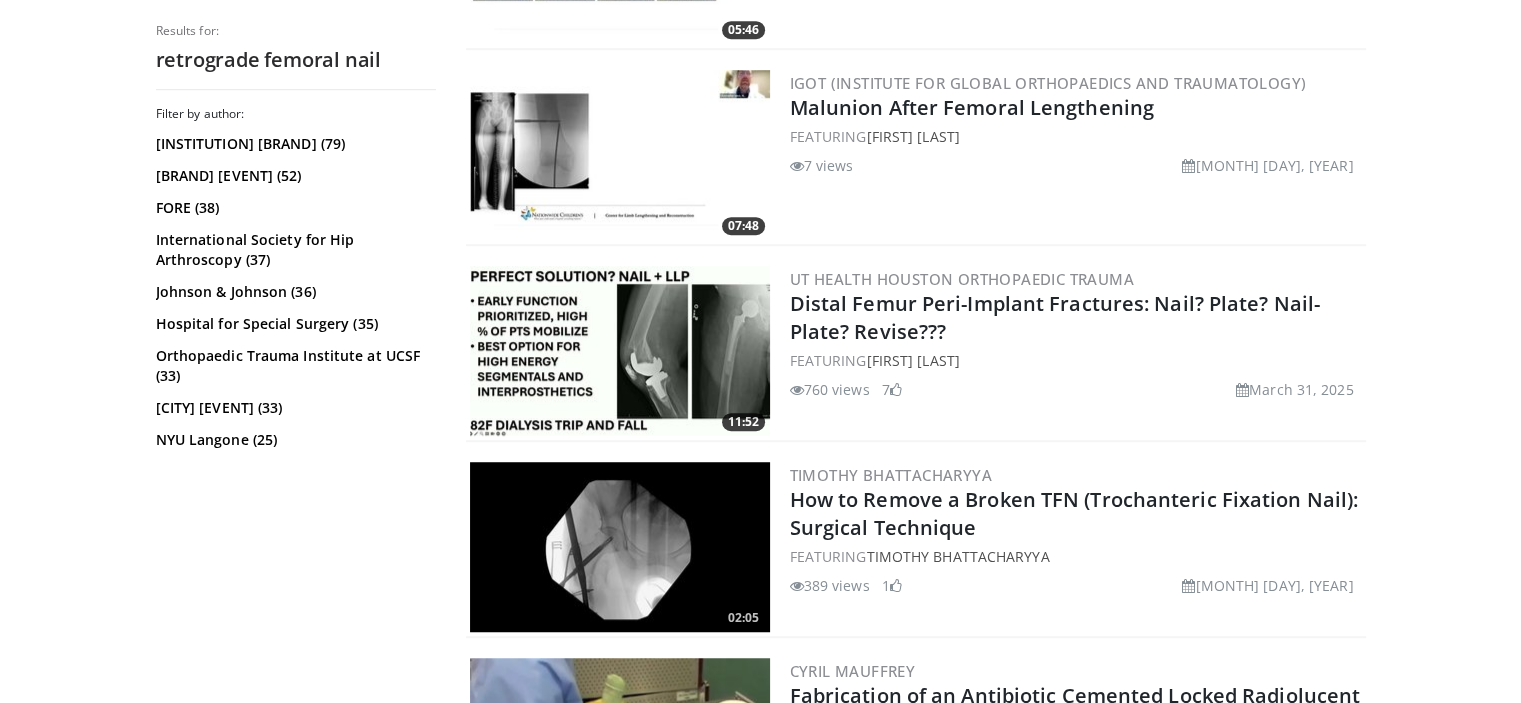 click at bounding box center [620, 351] 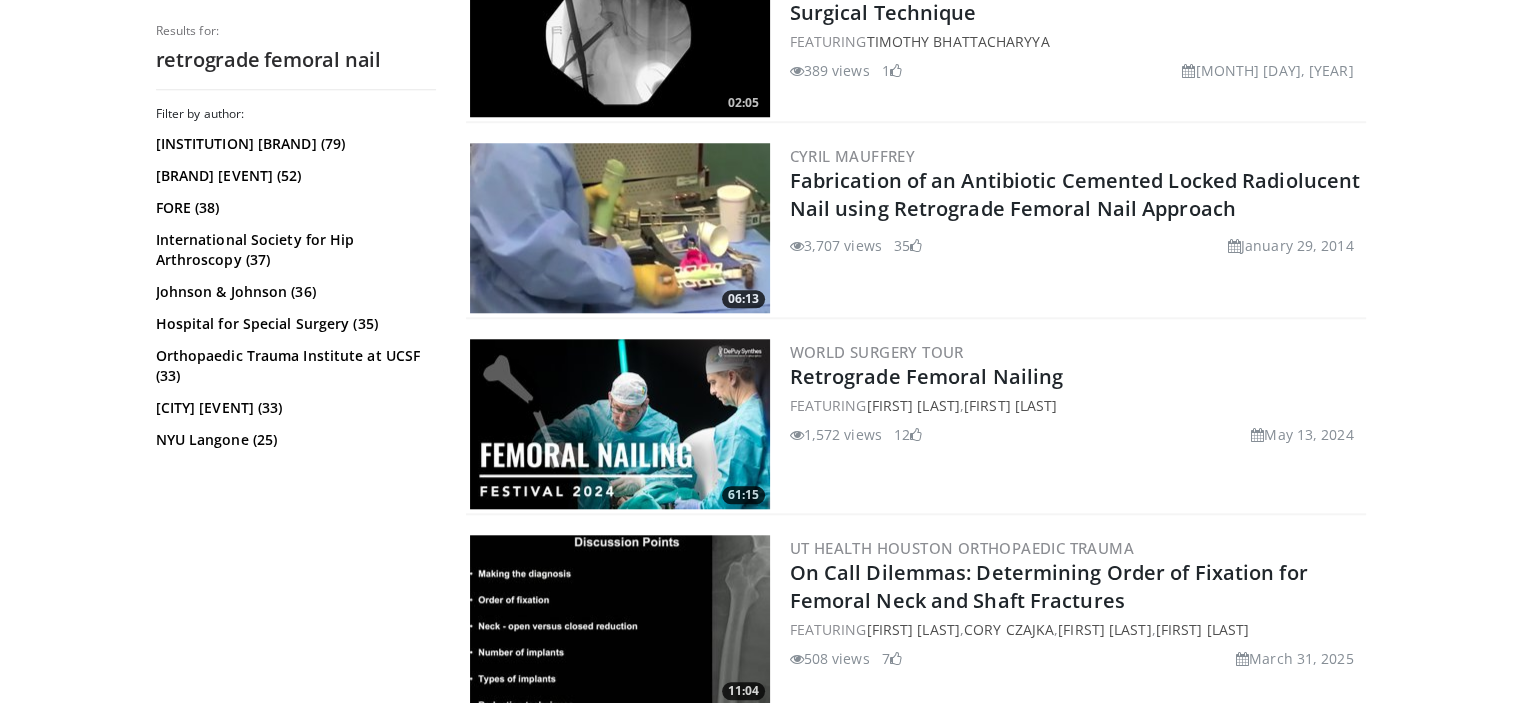 scroll, scrollTop: 1896, scrollLeft: 0, axis: vertical 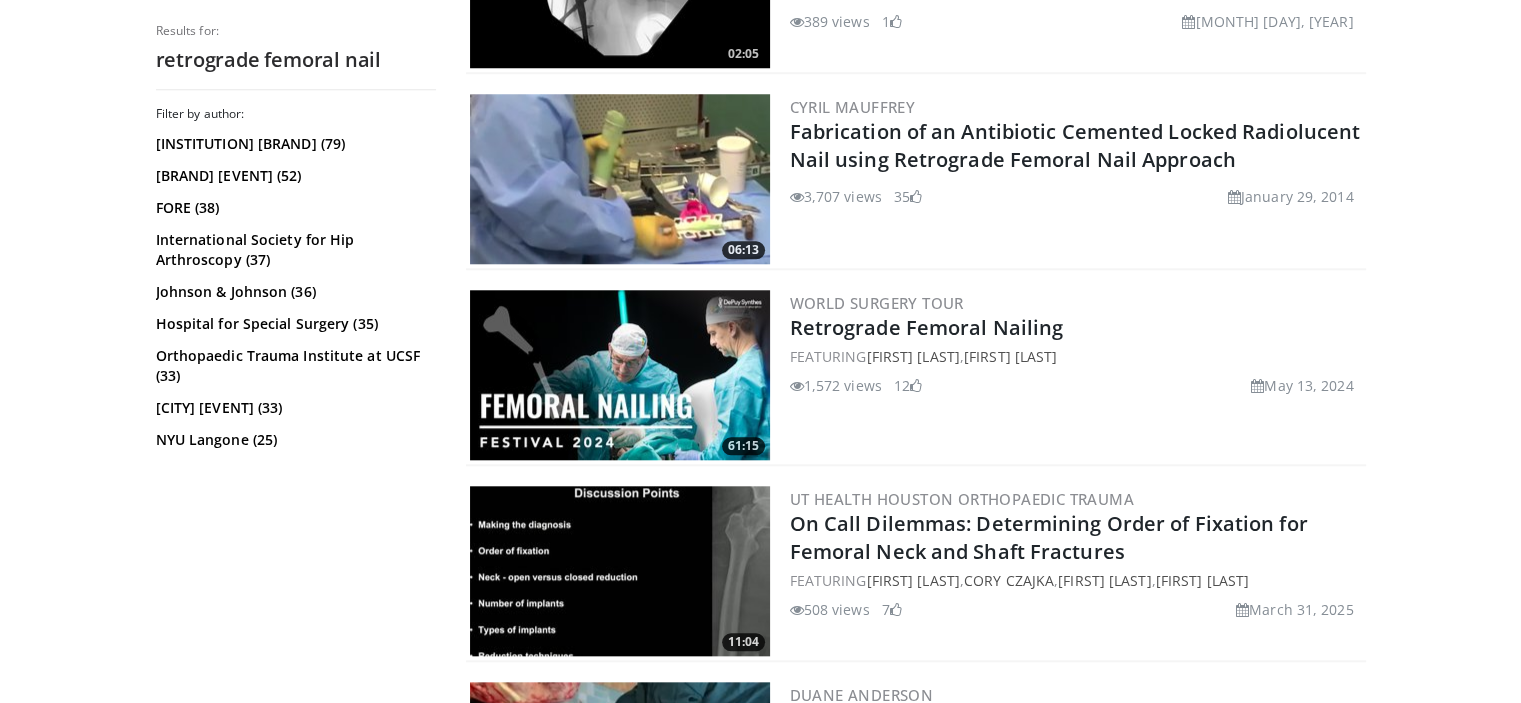 click at bounding box center [620, 375] 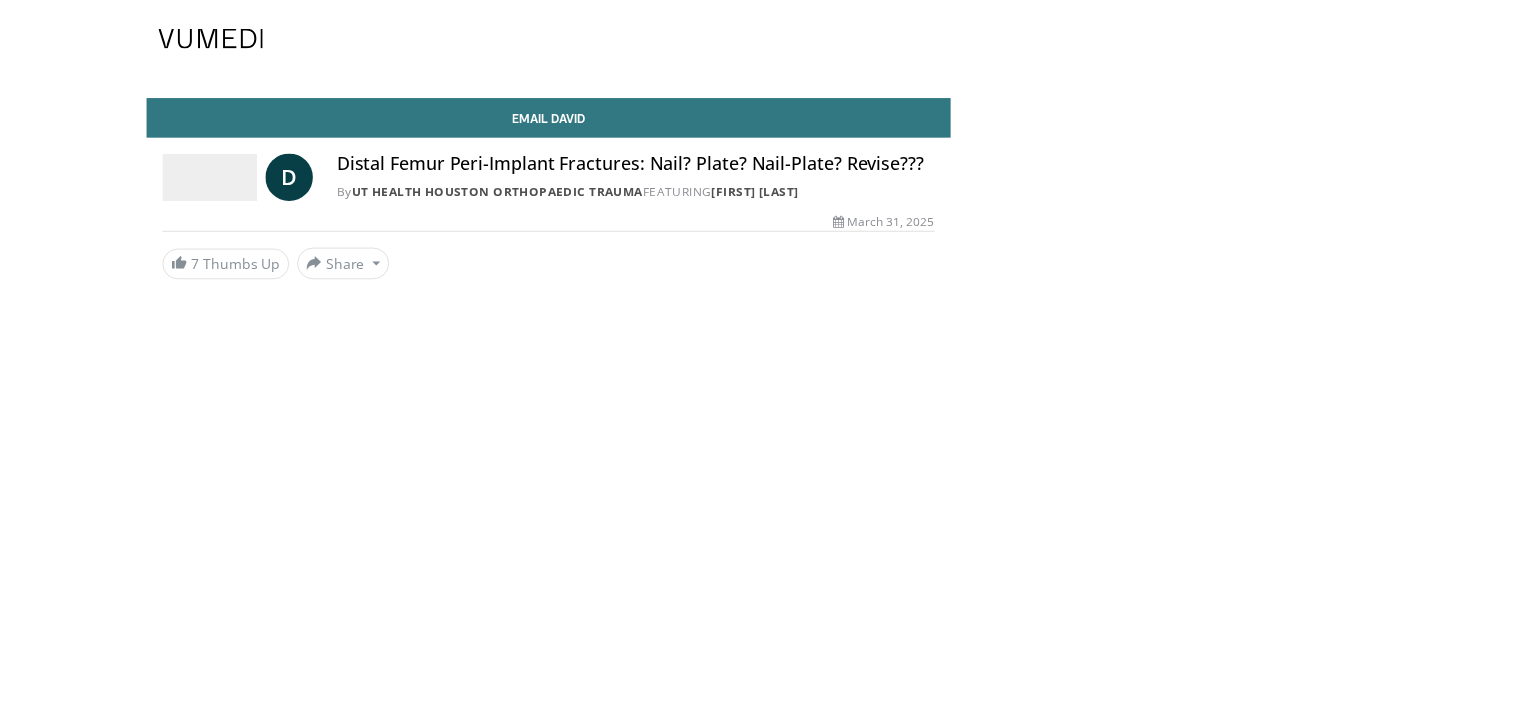 scroll, scrollTop: 0, scrollLeft: 0, axis: both 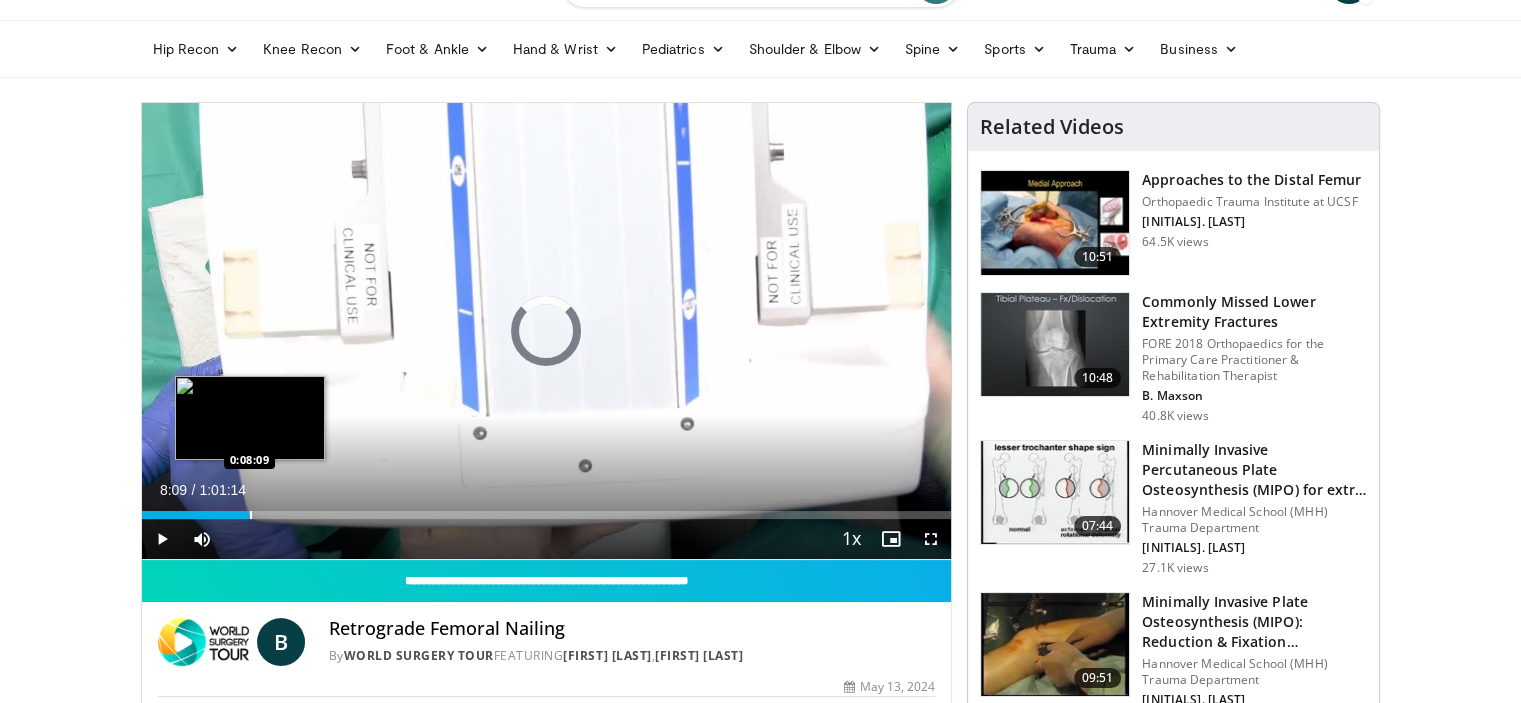 click at bounding box center (251, 515) 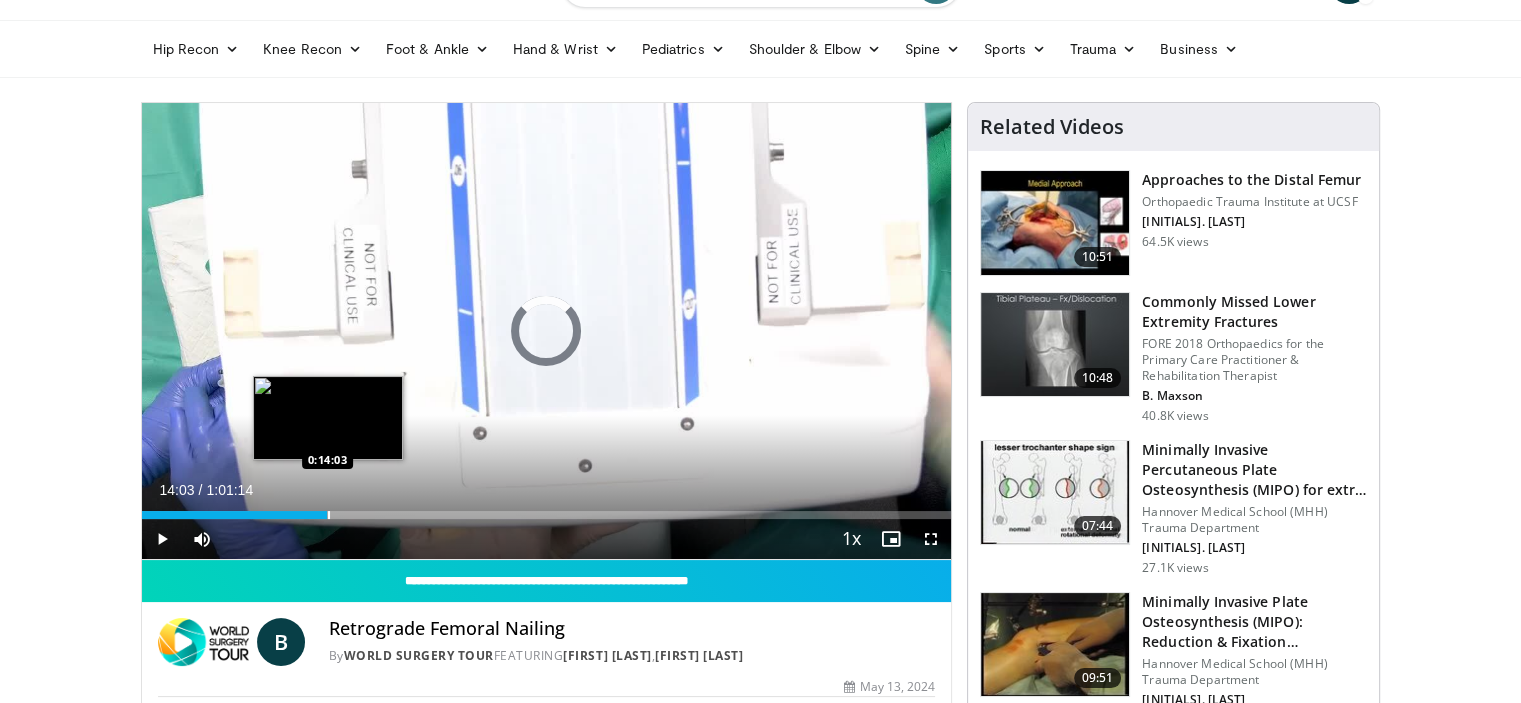 click on "Loaded :  13.61% 0:14:03 0:14:03" at bounding box center [547, 509] 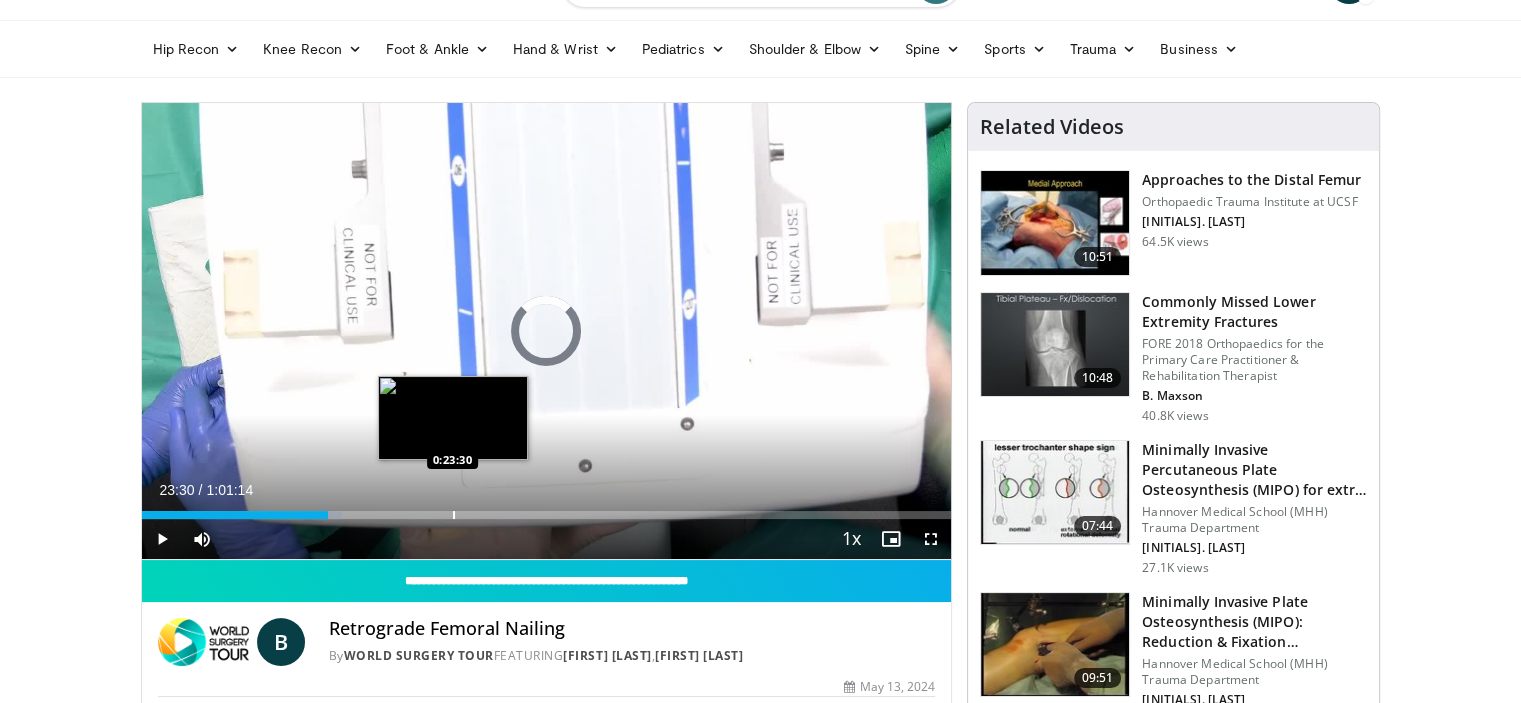 click at bounding box center [454, 515] 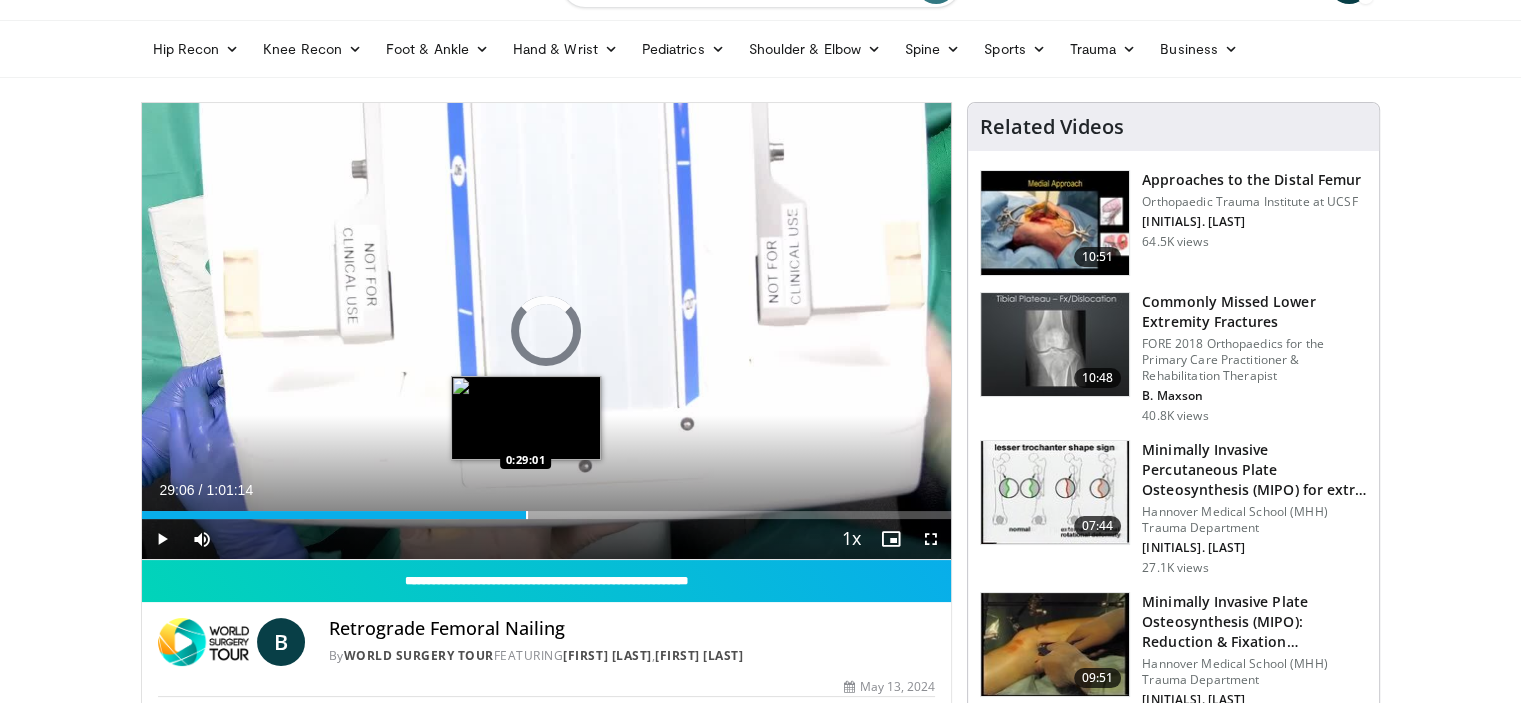 click on "Loaded :  39.19% 0:23:31 0:29:01" at bounding box center (547, 509) 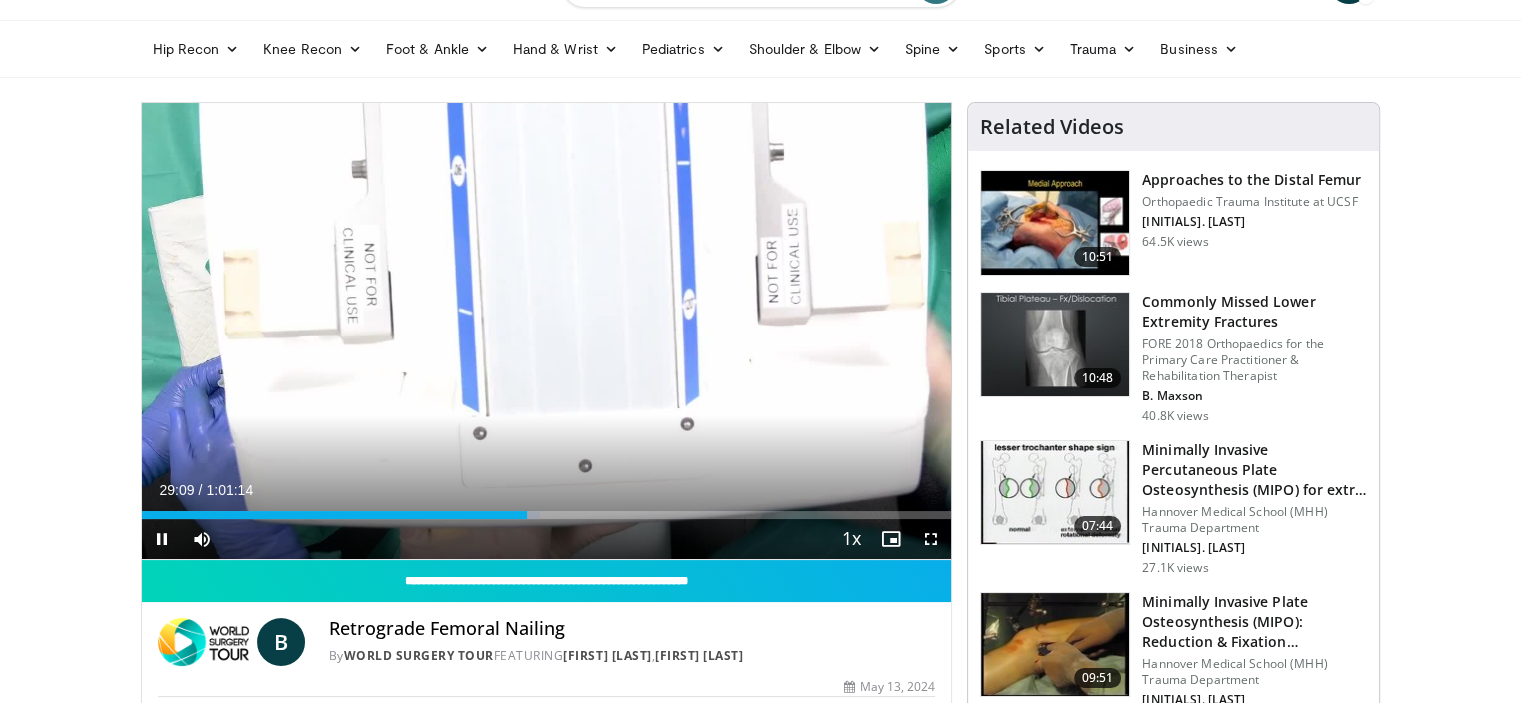 click on "Current Time  29:09 / Duration  1:01:14 Pause Skip Backward Skip Forward Mute Loaded :  49.26% 0:29:09 0:35:09 Stream Type  LIVE Seek to live, currently behind live LIVE   1x Playback Rate 0.5x 0.75x 1x , selected 1.25x 1.5x 1.75x 2x Chapters Chapters Descriptions descriptions off , selected Captions captions settings , opens captions settings dialog captions off , selected Audio Track en (Main) , selected Fullscreen Enable picture-in-picture mode" at bounding box center [547, 539] 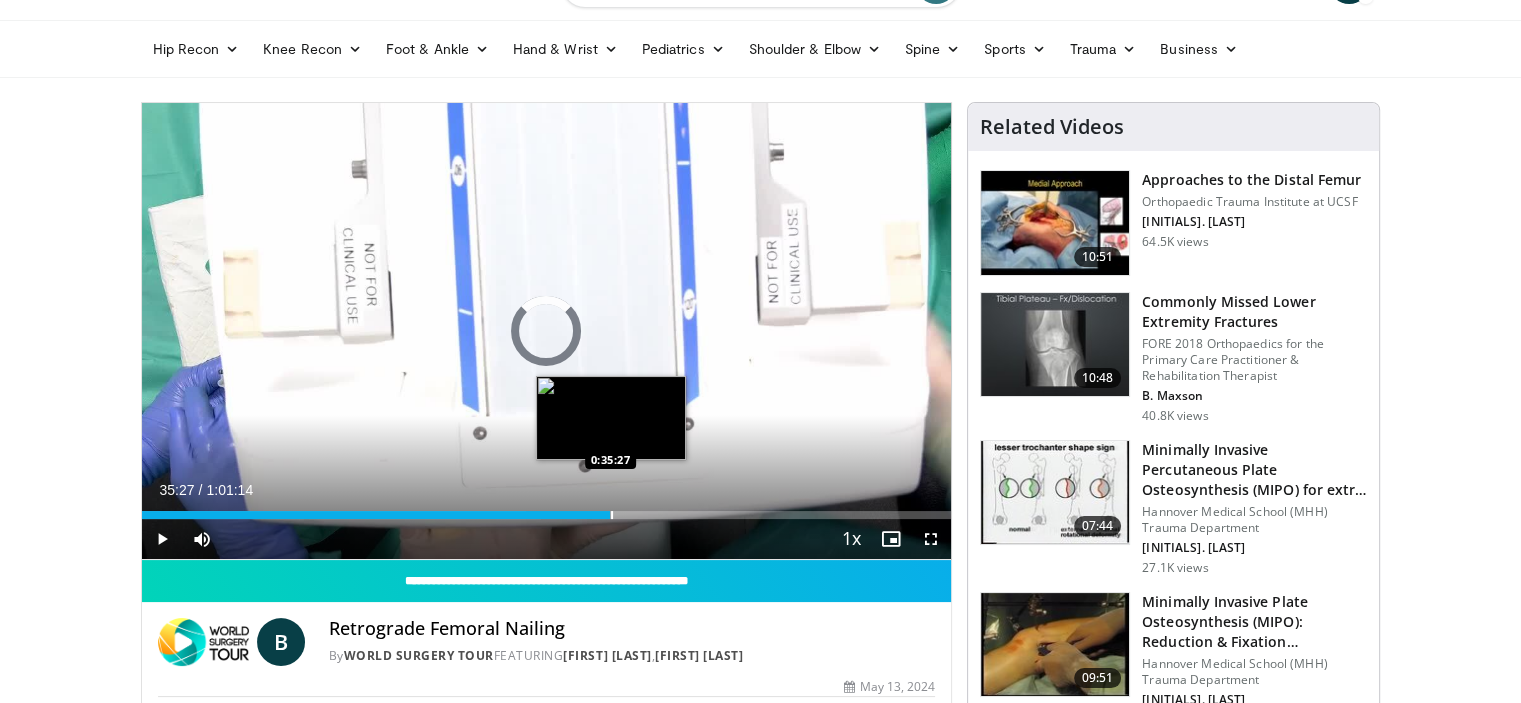 click at bounding box center (612, 515) 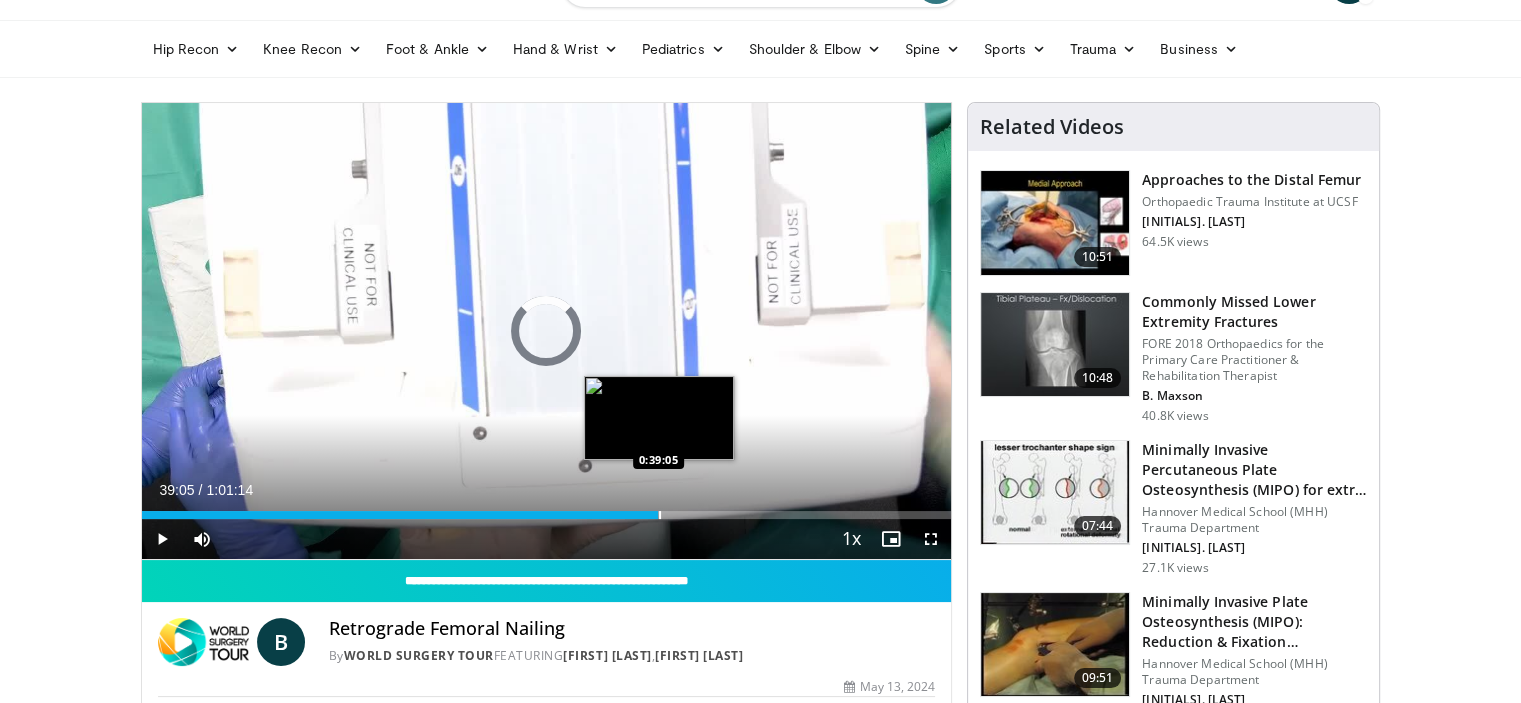 click at bounding box center (660, 515) 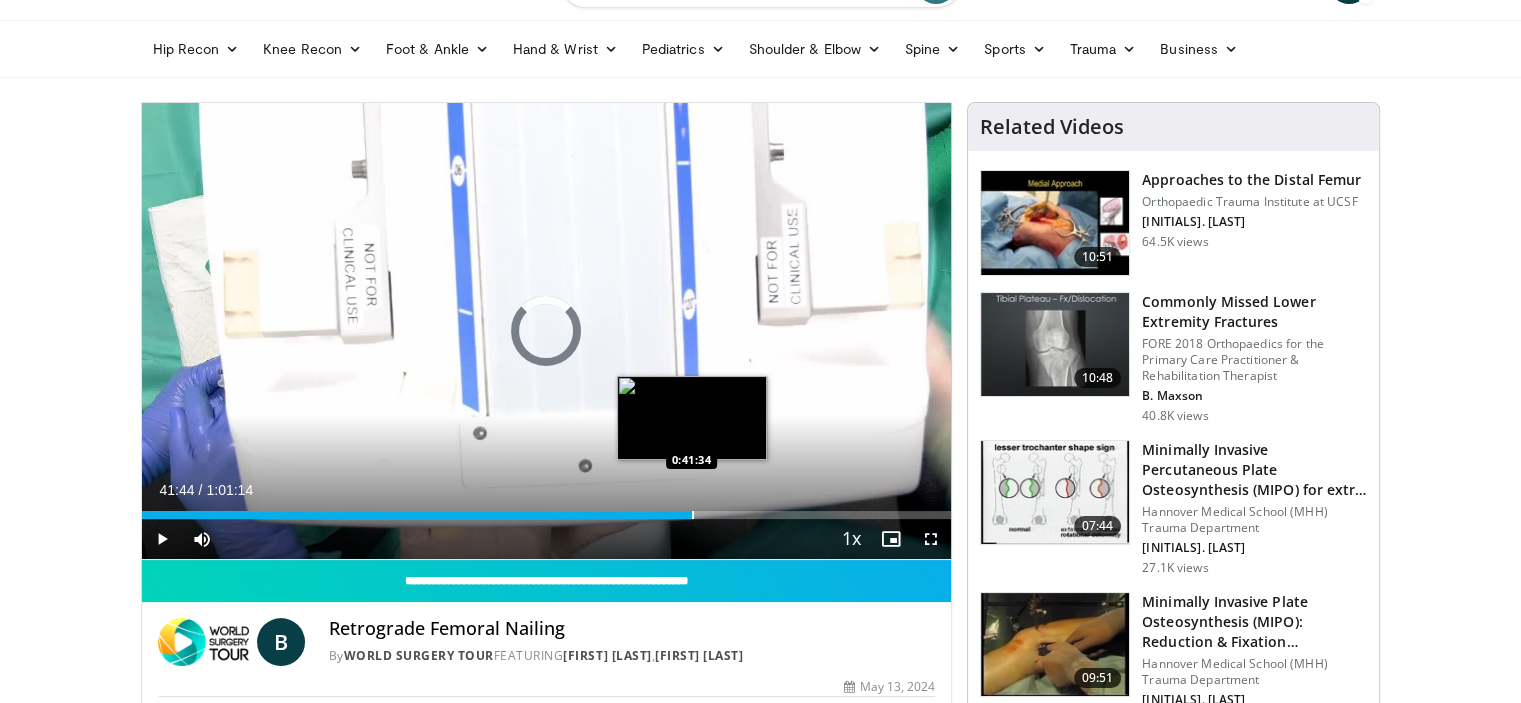 click at bounding box center [693, 515] 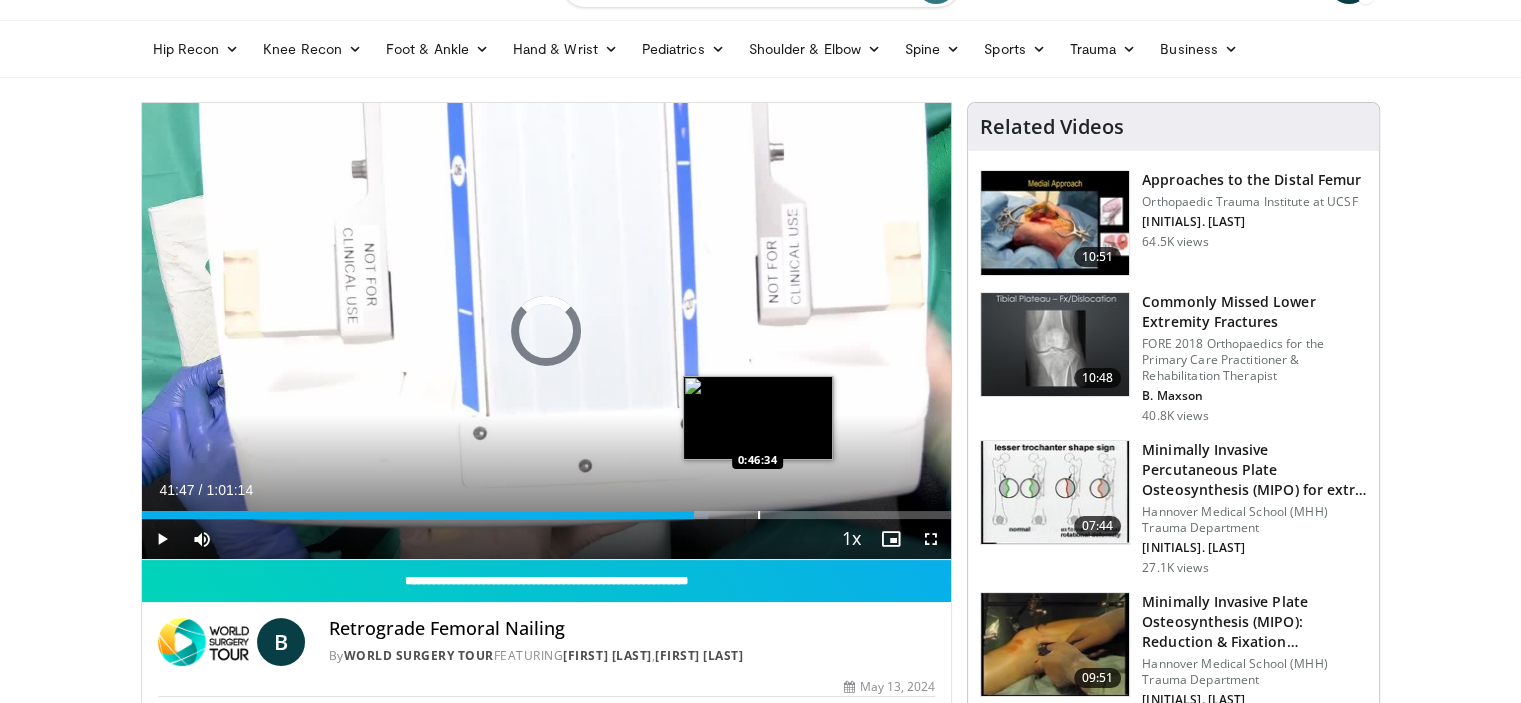 click at bounding box center [759, 515] 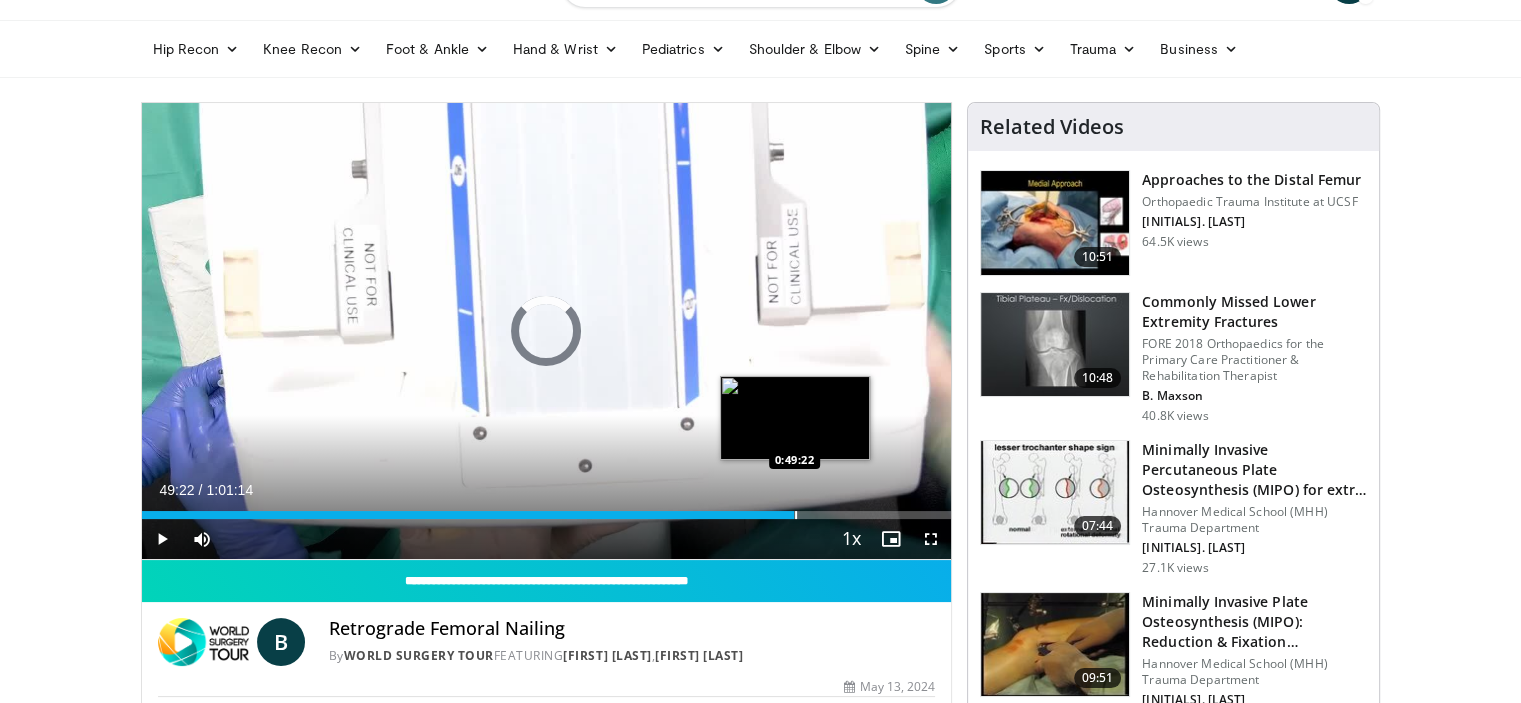 click on "Loaded :  0.00% 0:49:22 0:49:22" at bounding box center [547, 509] 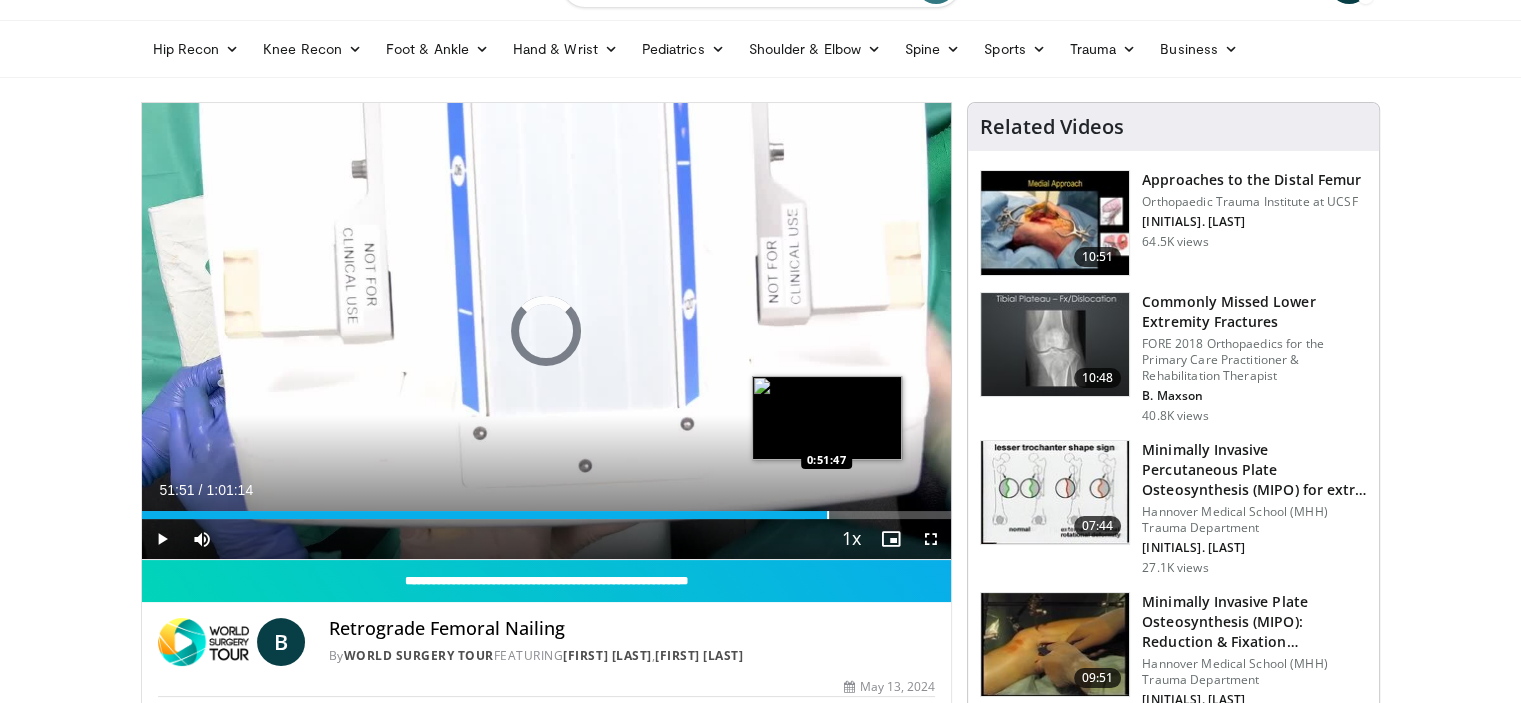 click at bounding box center (828, 515) 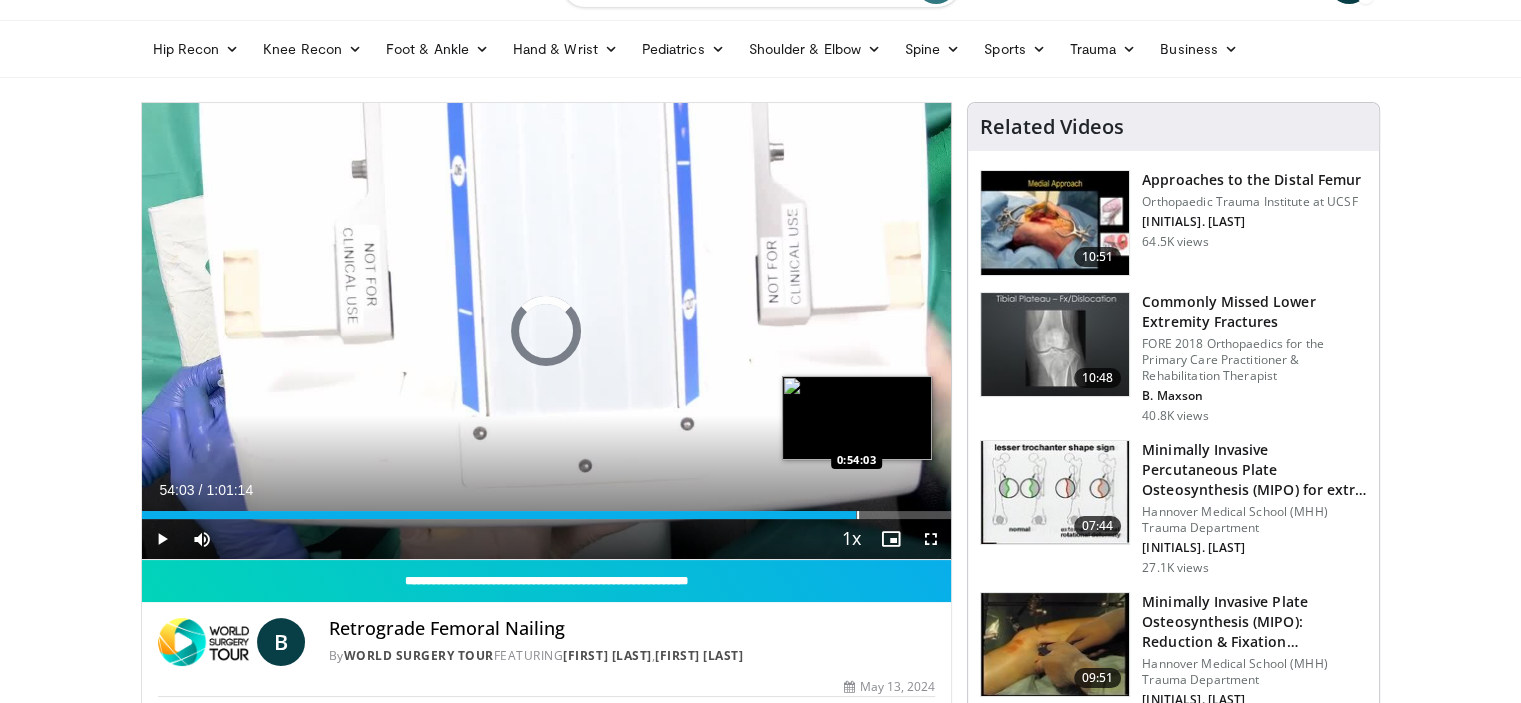 click on "Loaded :  86.39% 0:54:03 0:54:03" at bounding box center [547, 509] 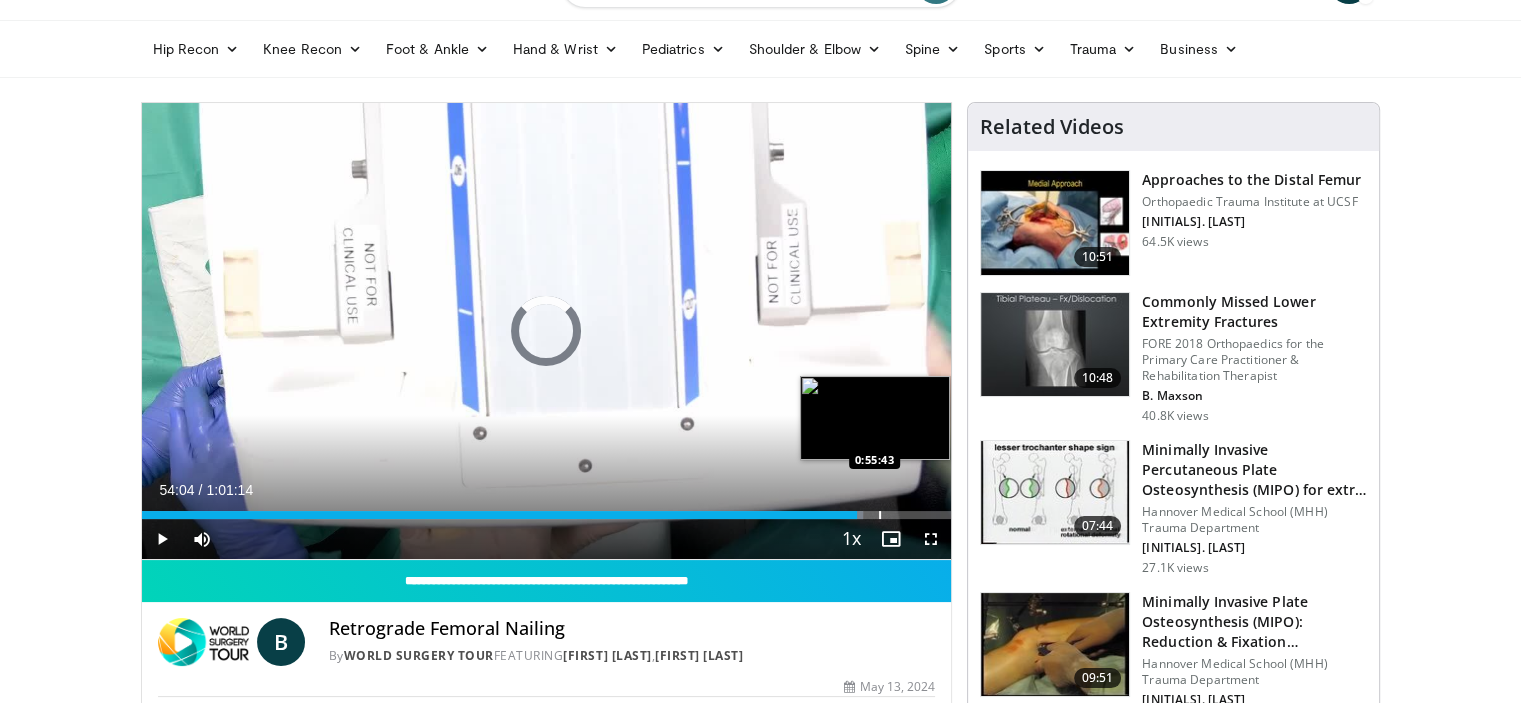 click on "Loaded :  89.09% 0:54:04 0:55:43" at bounding box center [547, 509] 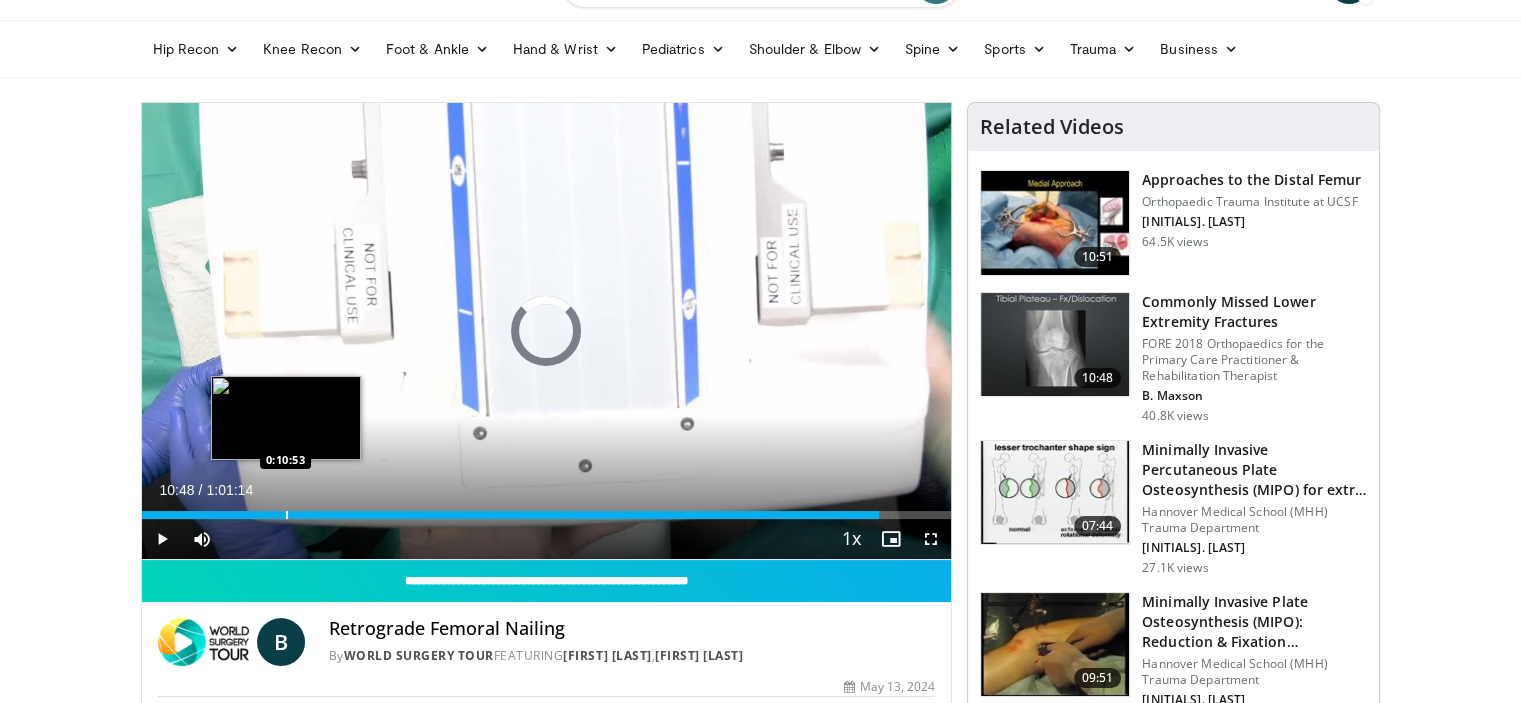 click on "0:10:48" at bounding box center (511, 515) 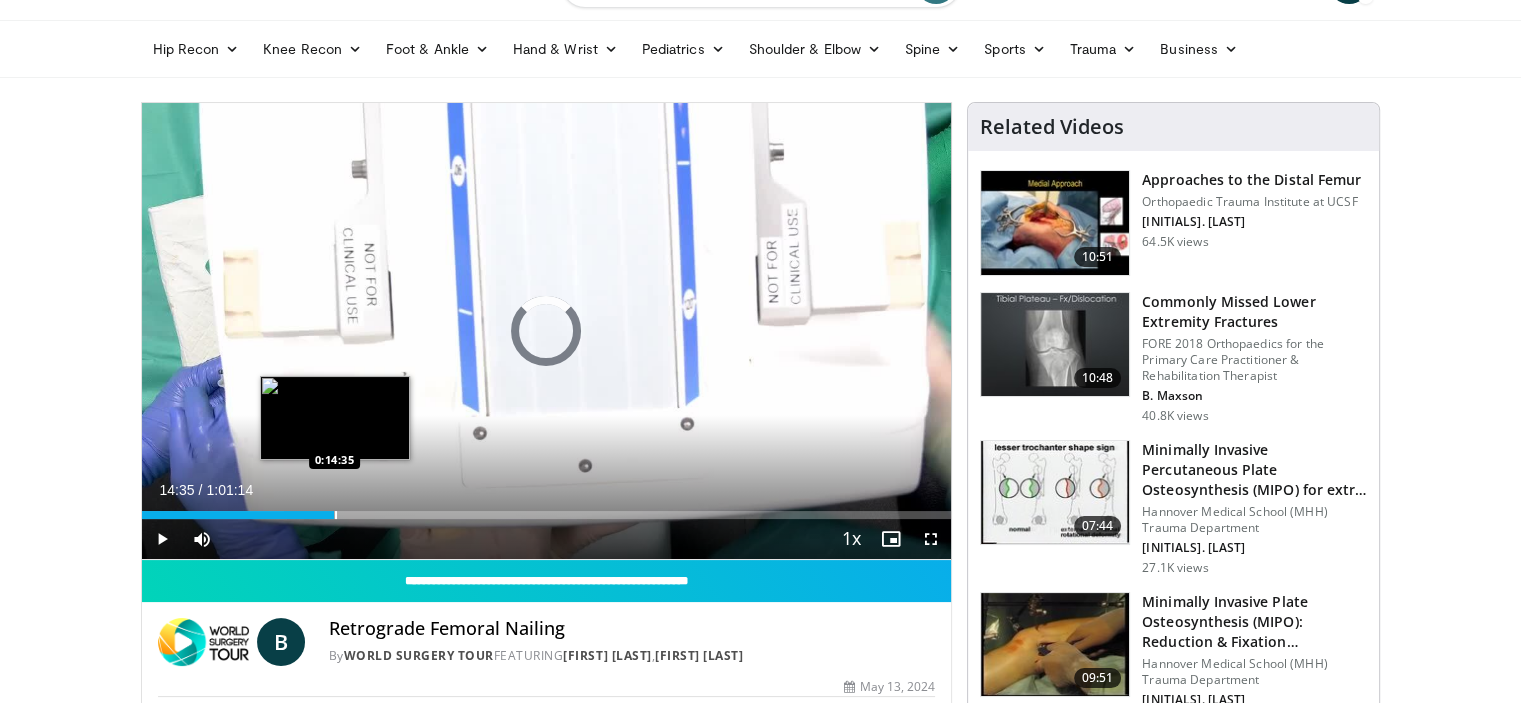 click at bounding box center (336, 515) 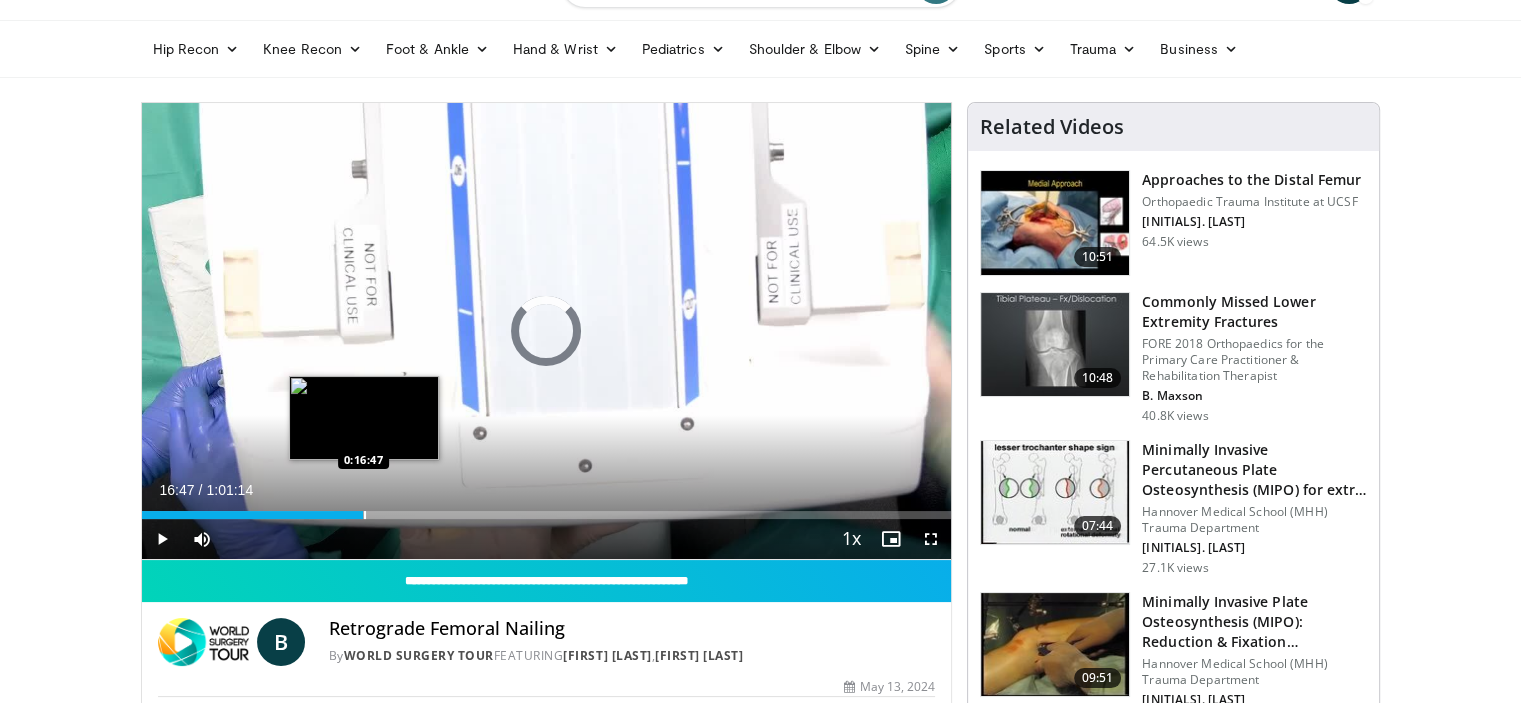 click at bounding box center (365, 515) 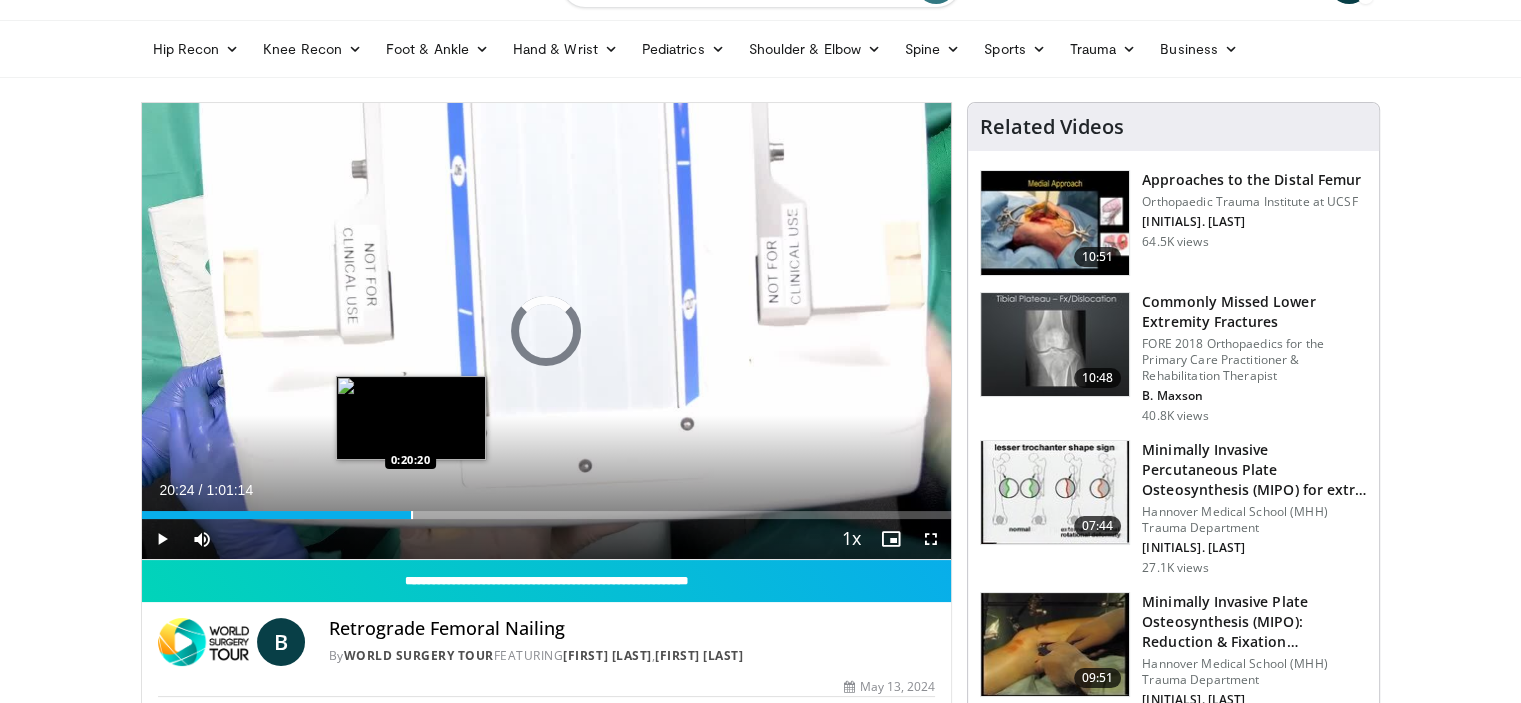 click on "Loaded :  0.00% 0:20:24 0:20:20" at bounding box center (547, 509) 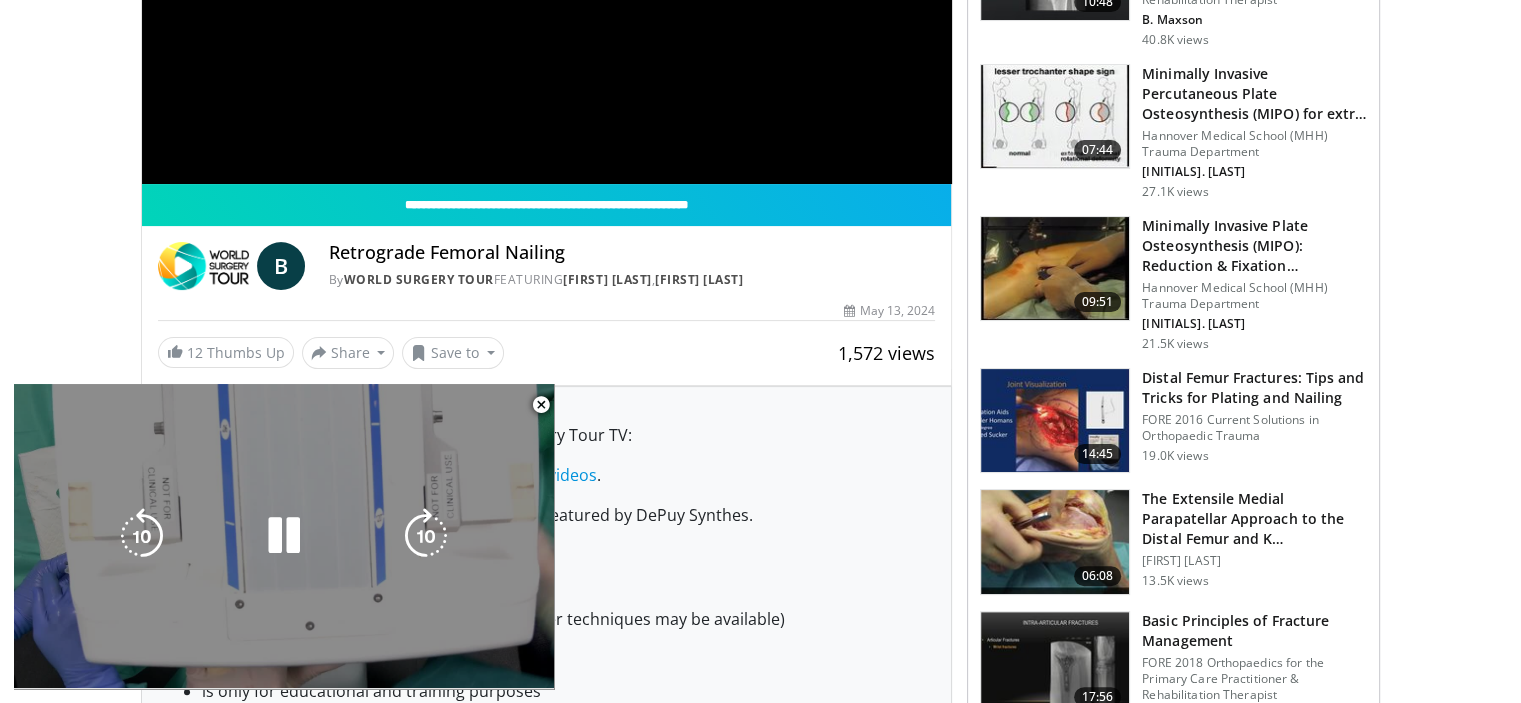 scroll, scrollTop: 432, scrollLeft: 0, axis: vertical 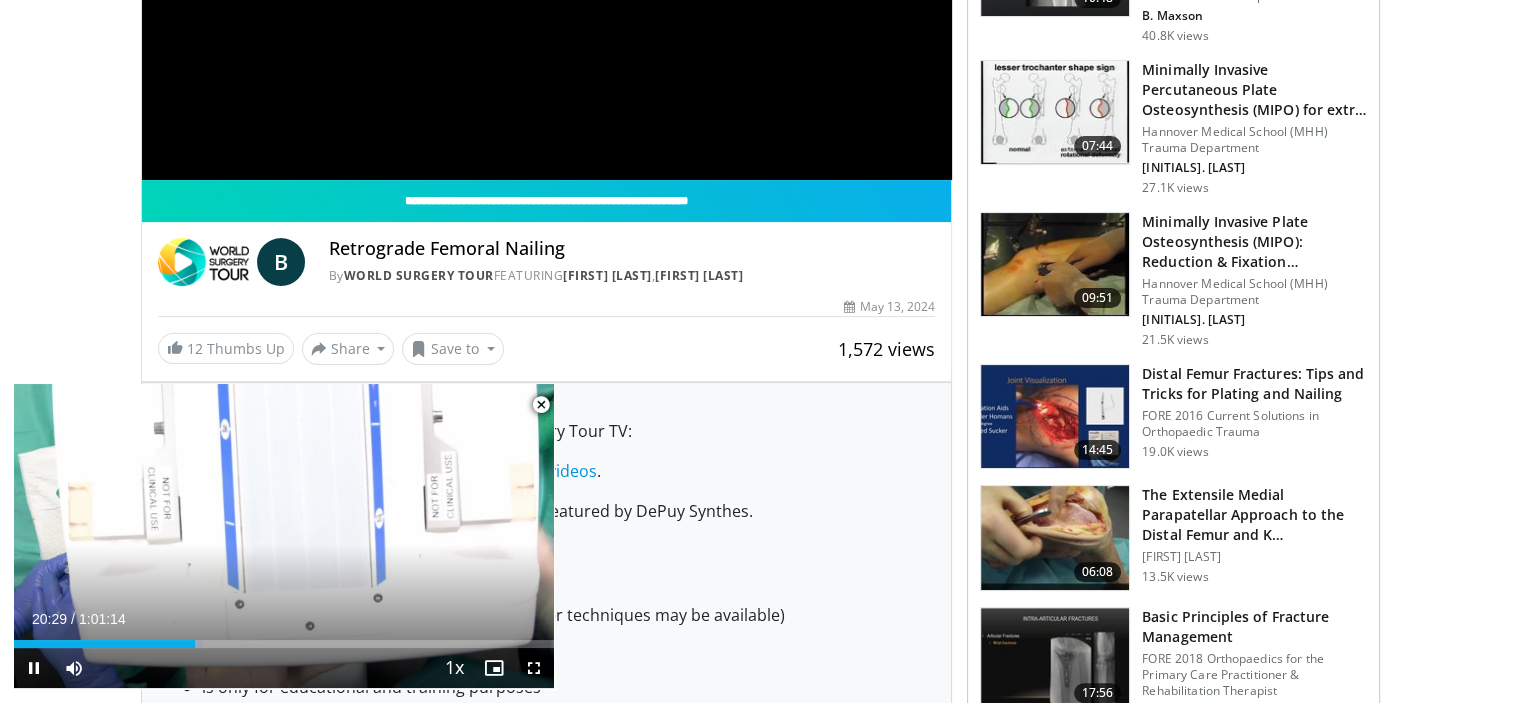 click at bounding box center [541, 405] 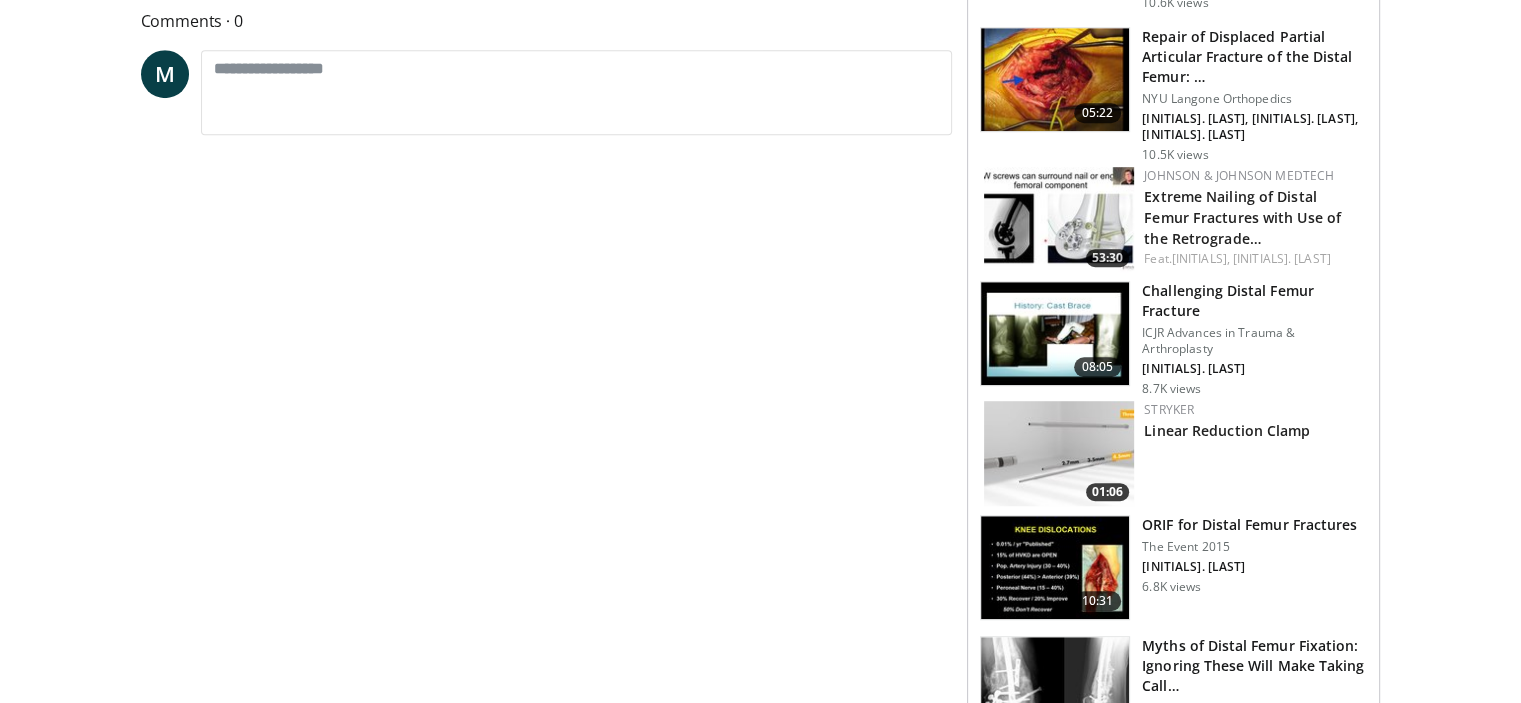 scroll, scrollTop: 1298, scrollLeft: 0, axis: vertical 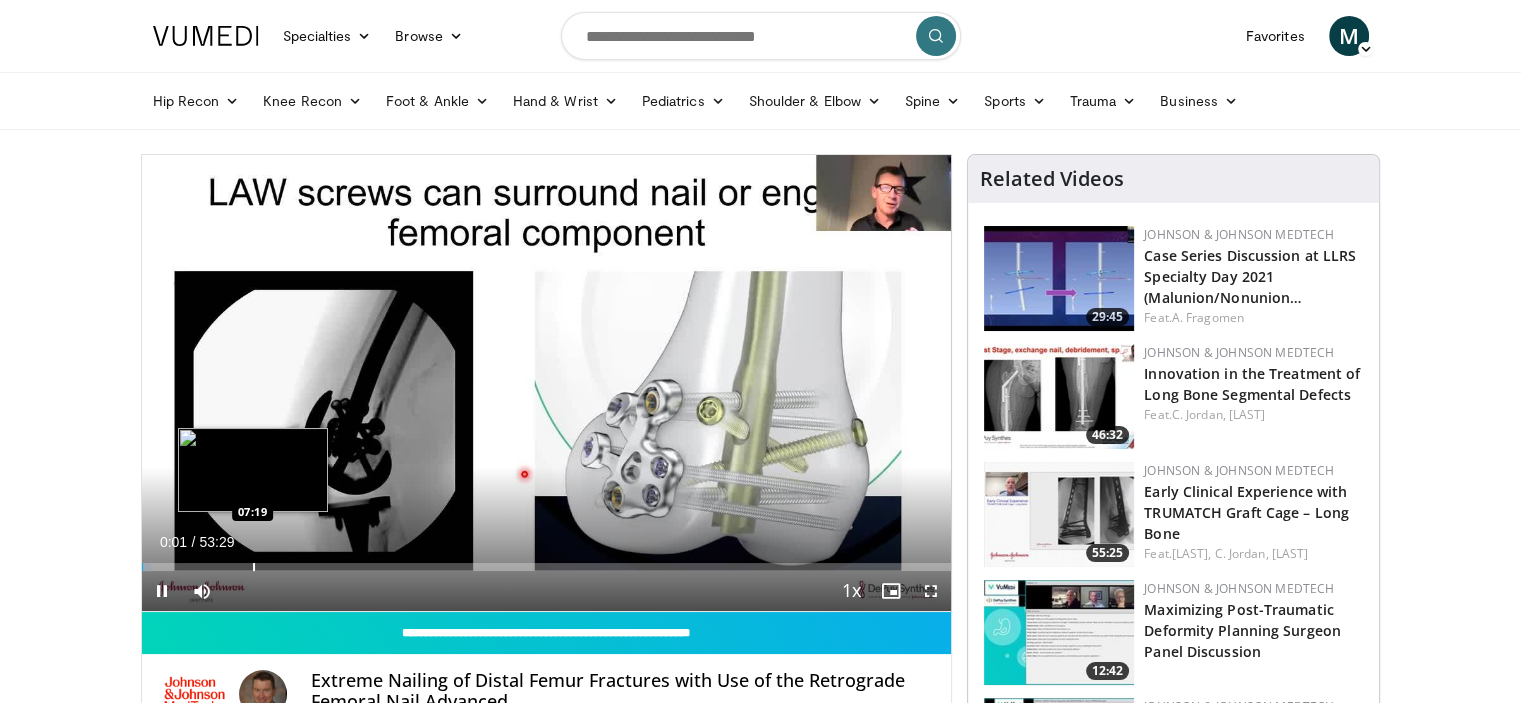 click at bounding box center (254, 567) 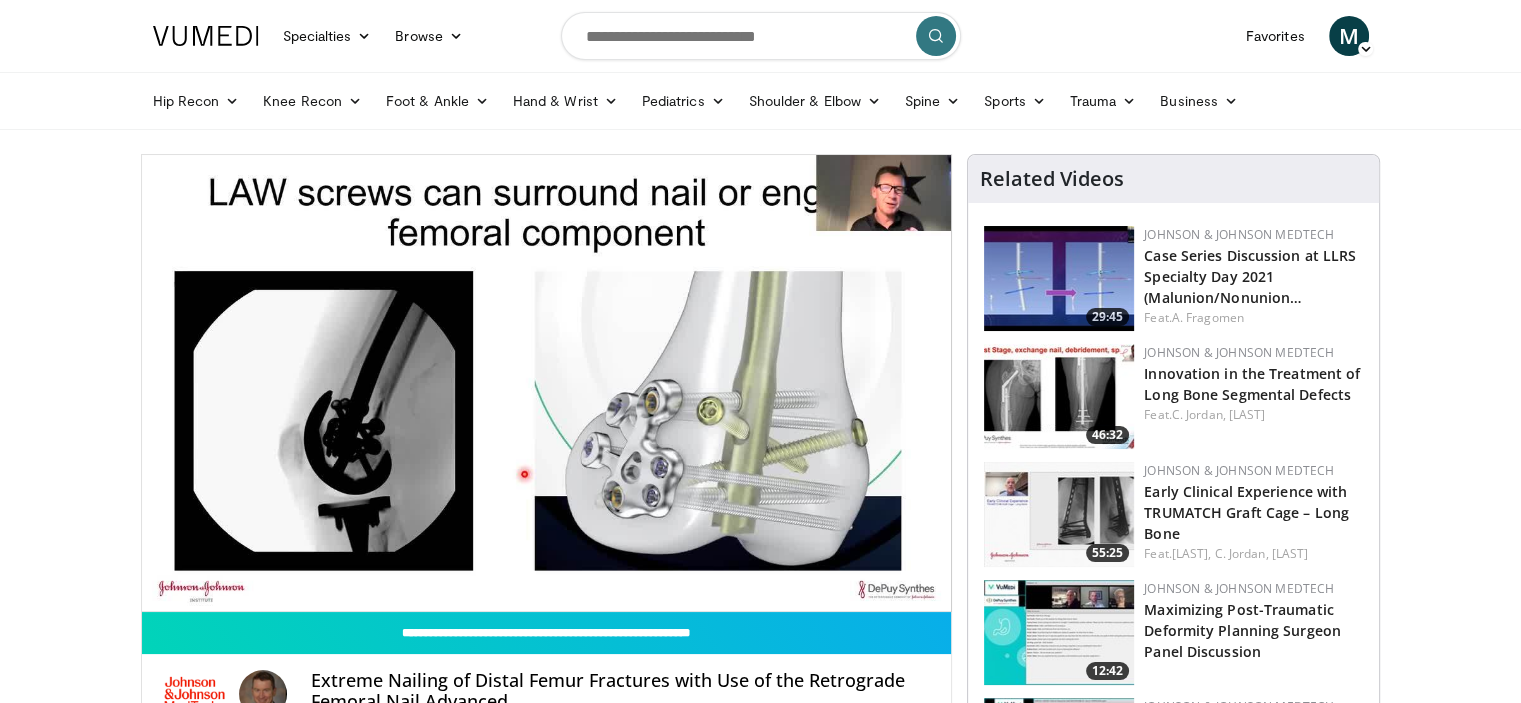 click on "10 seconds
Tap to unmute" at bounding box center (547, 383) 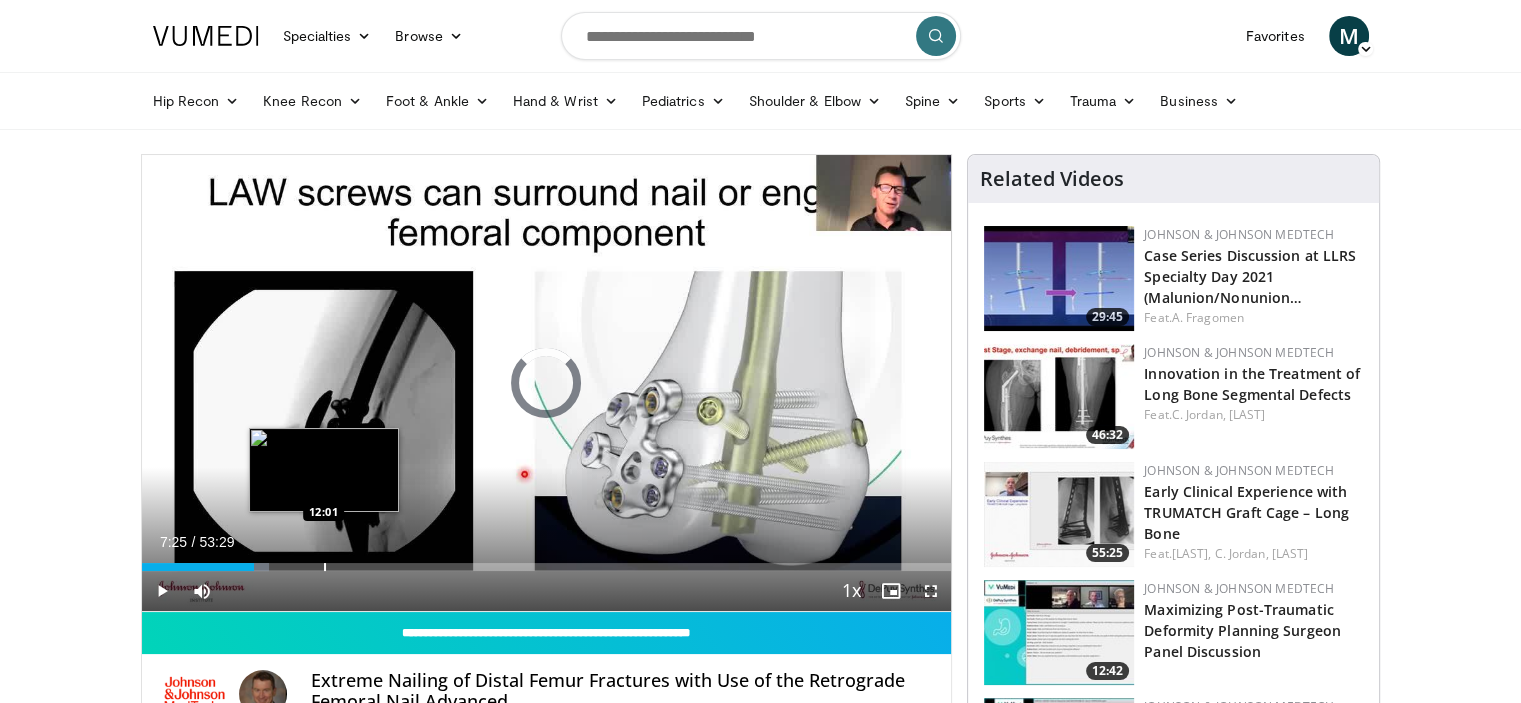 click at bounding box center (325, 567) 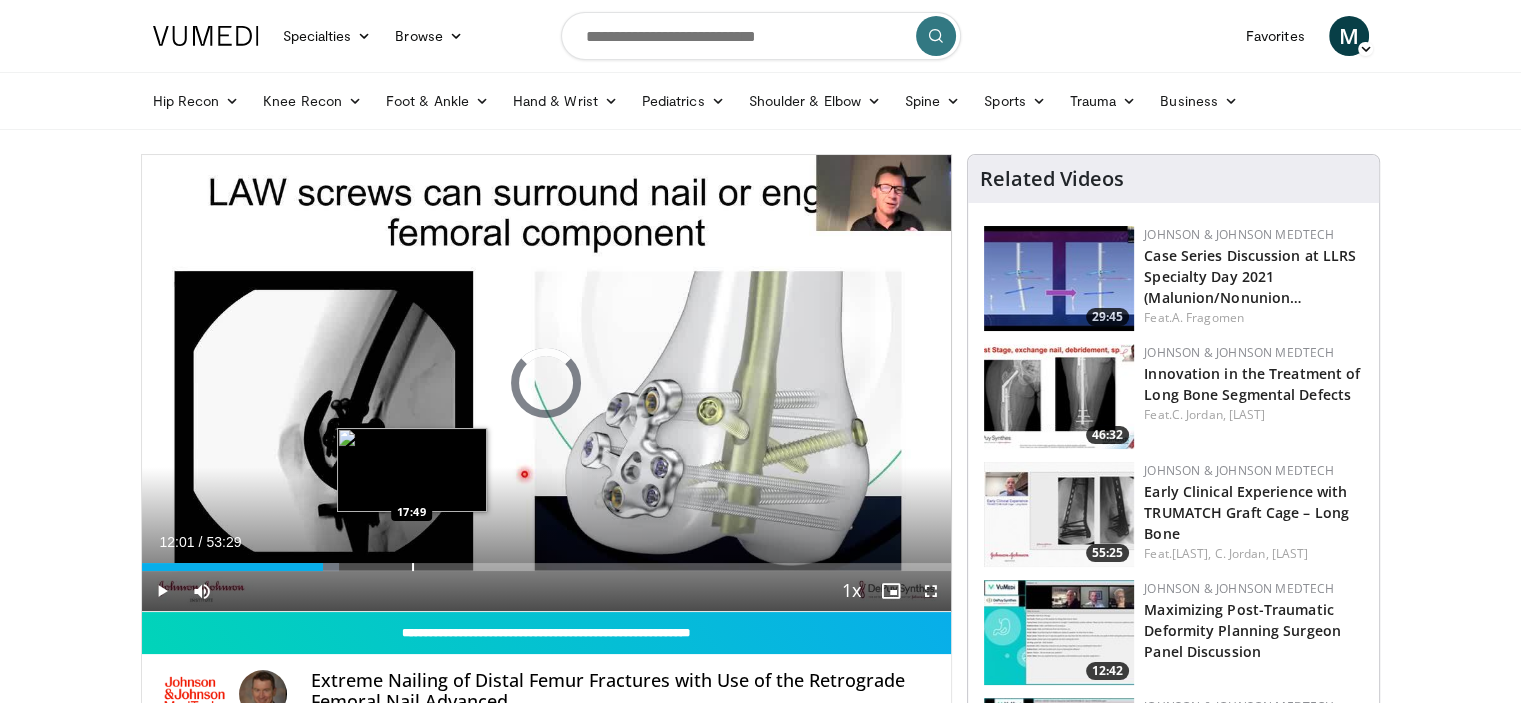 click at bounding box center (413, 567) 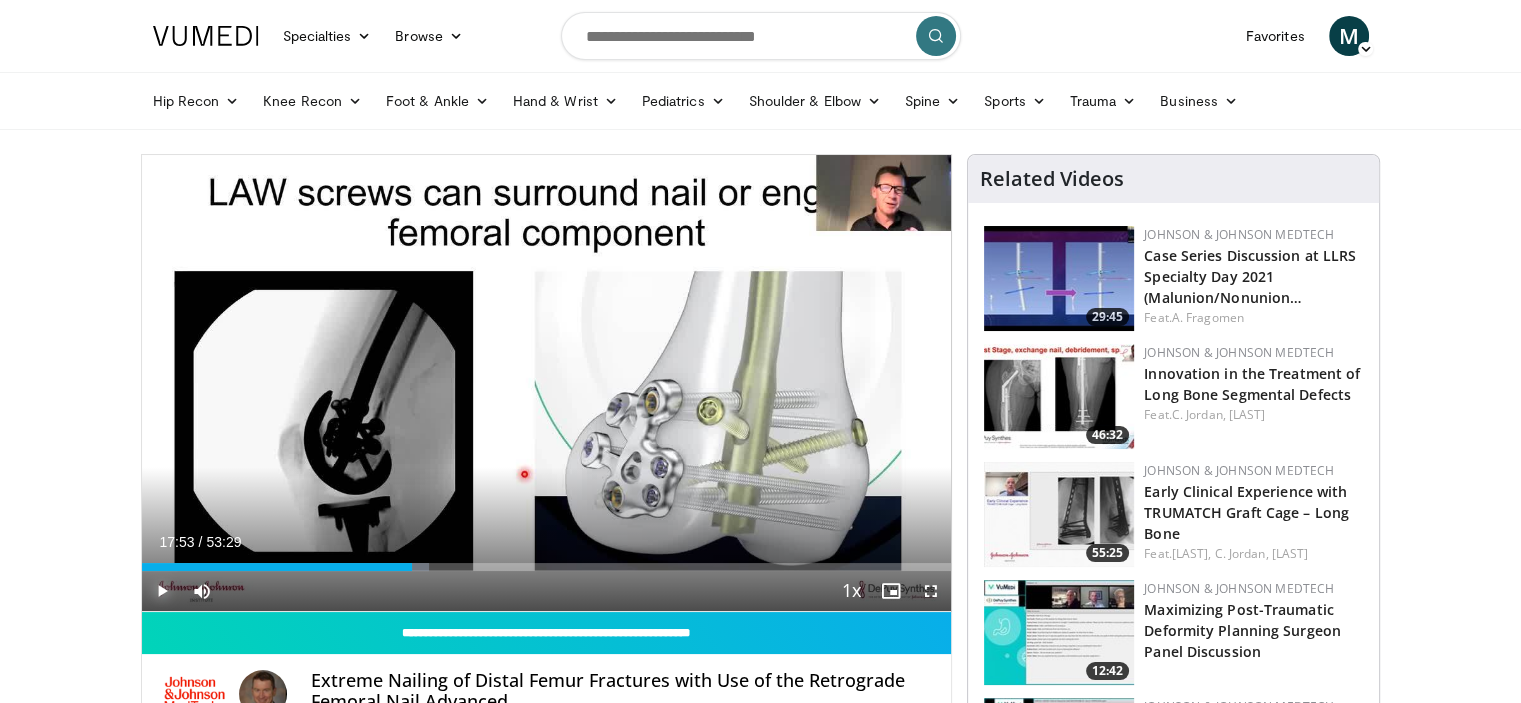 click at bounding box center [162, 591] 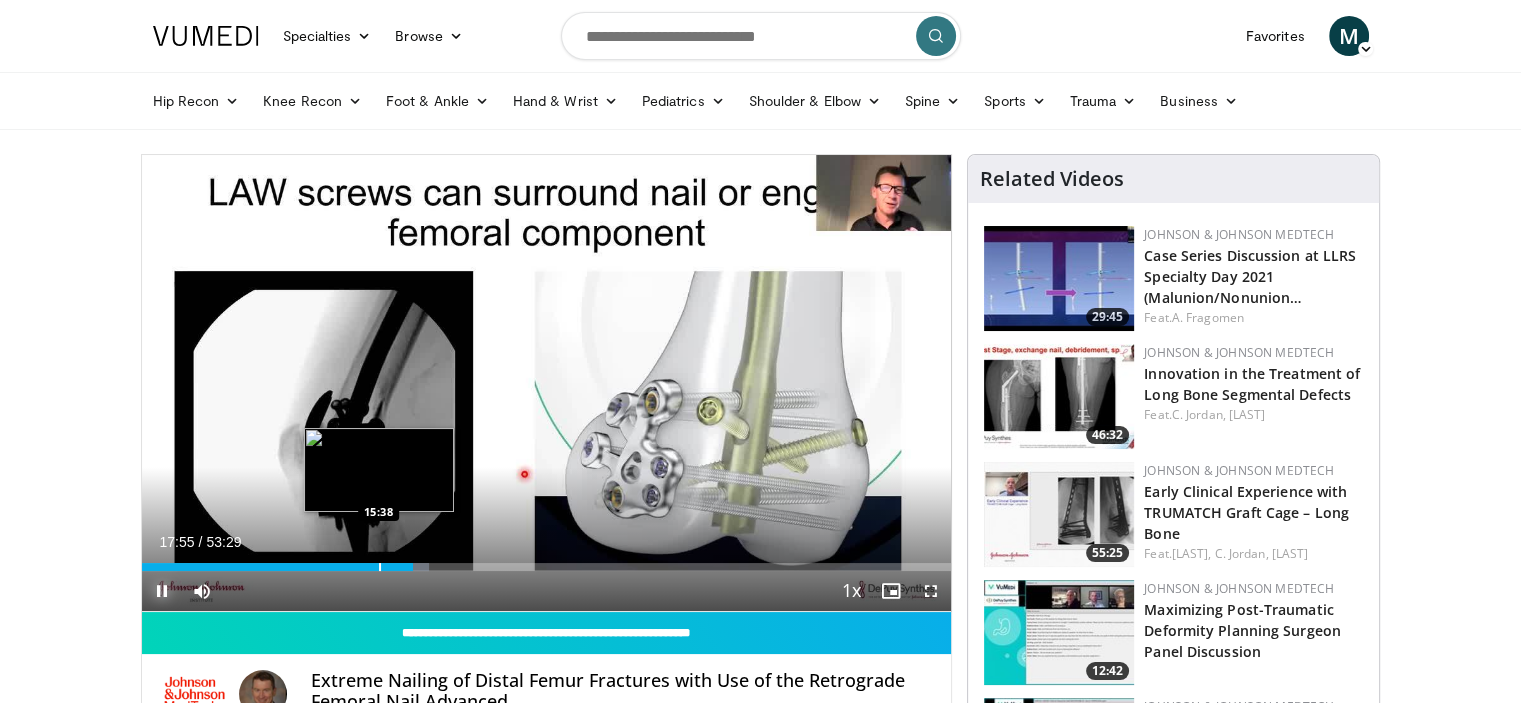 click at bounding box center [380, 567] 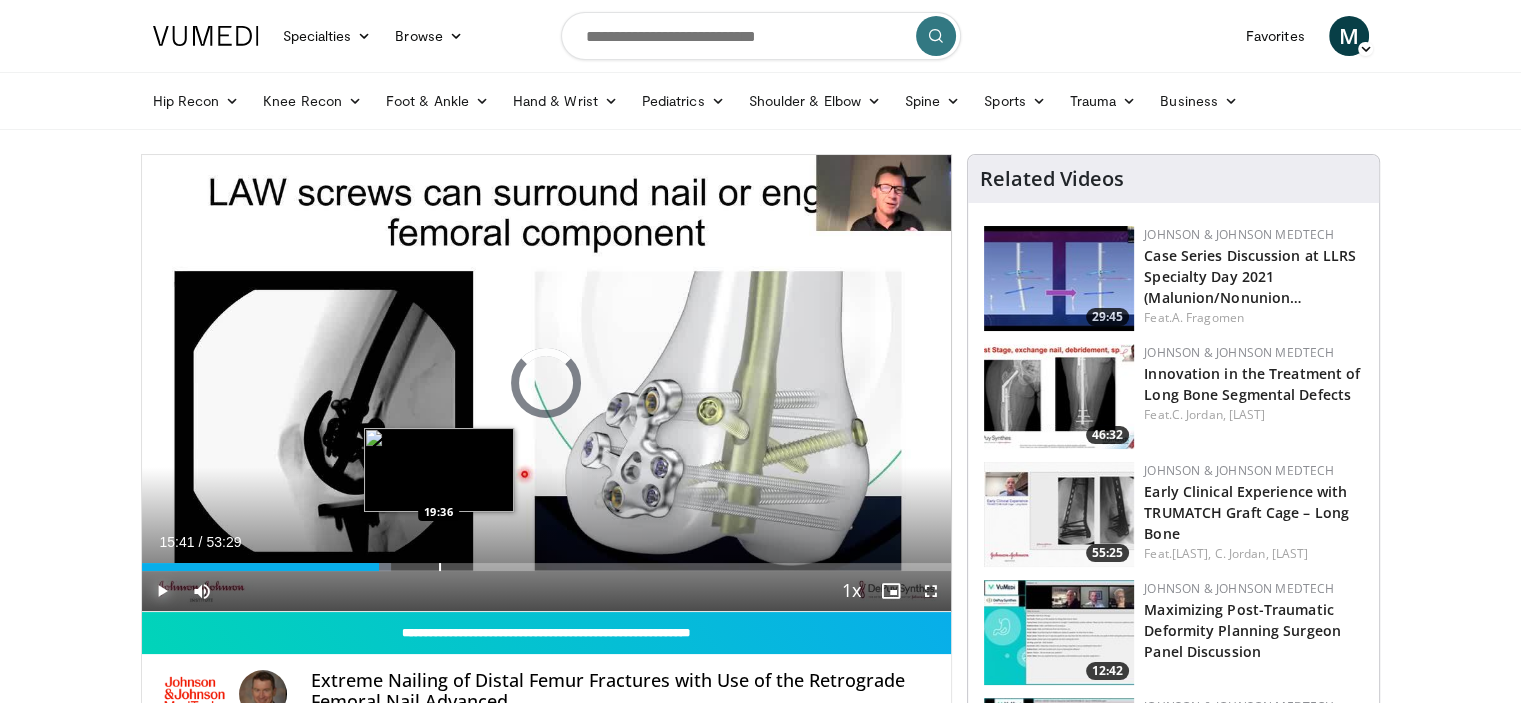 click at bounding box center (440, 567) 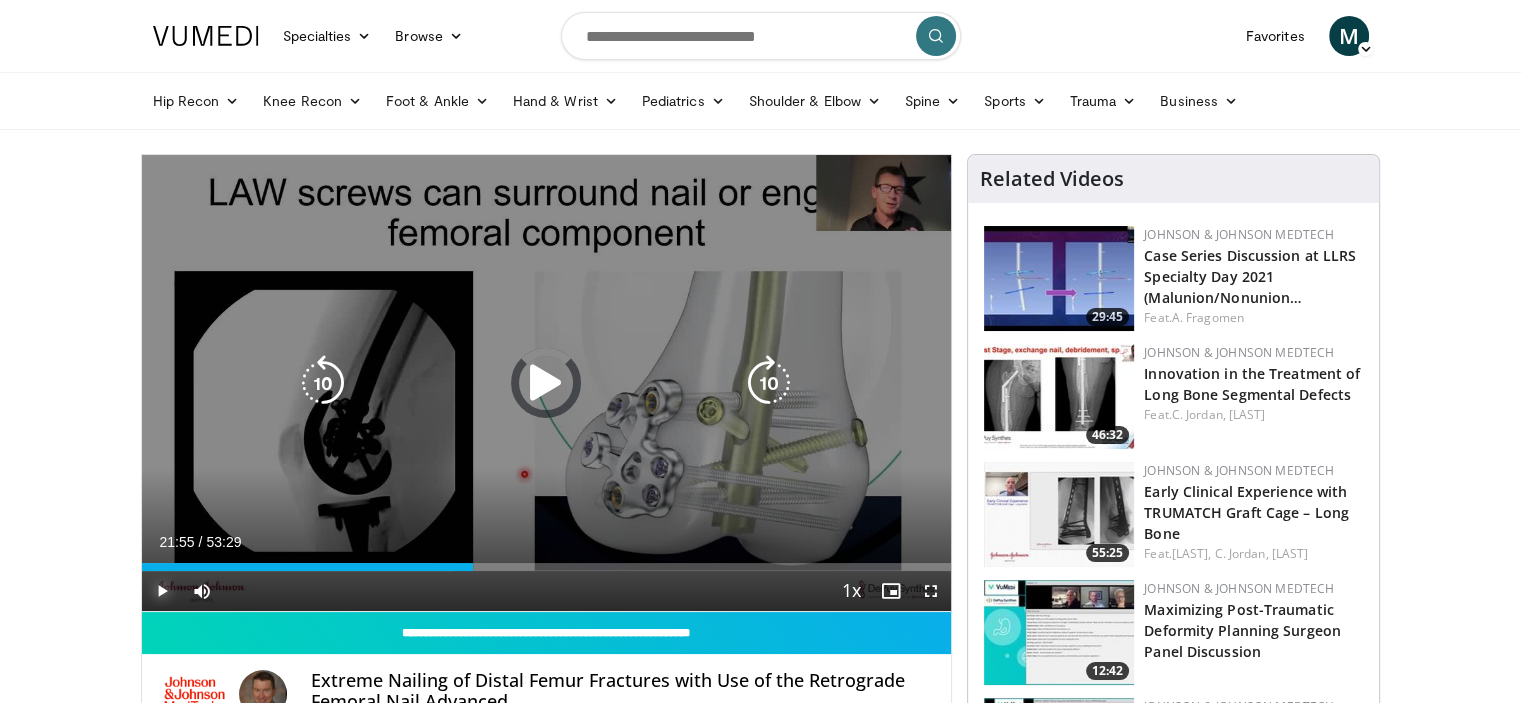 click on "Loaded :  38.33% 21:55 21:35" at bounding box center [547, 567] 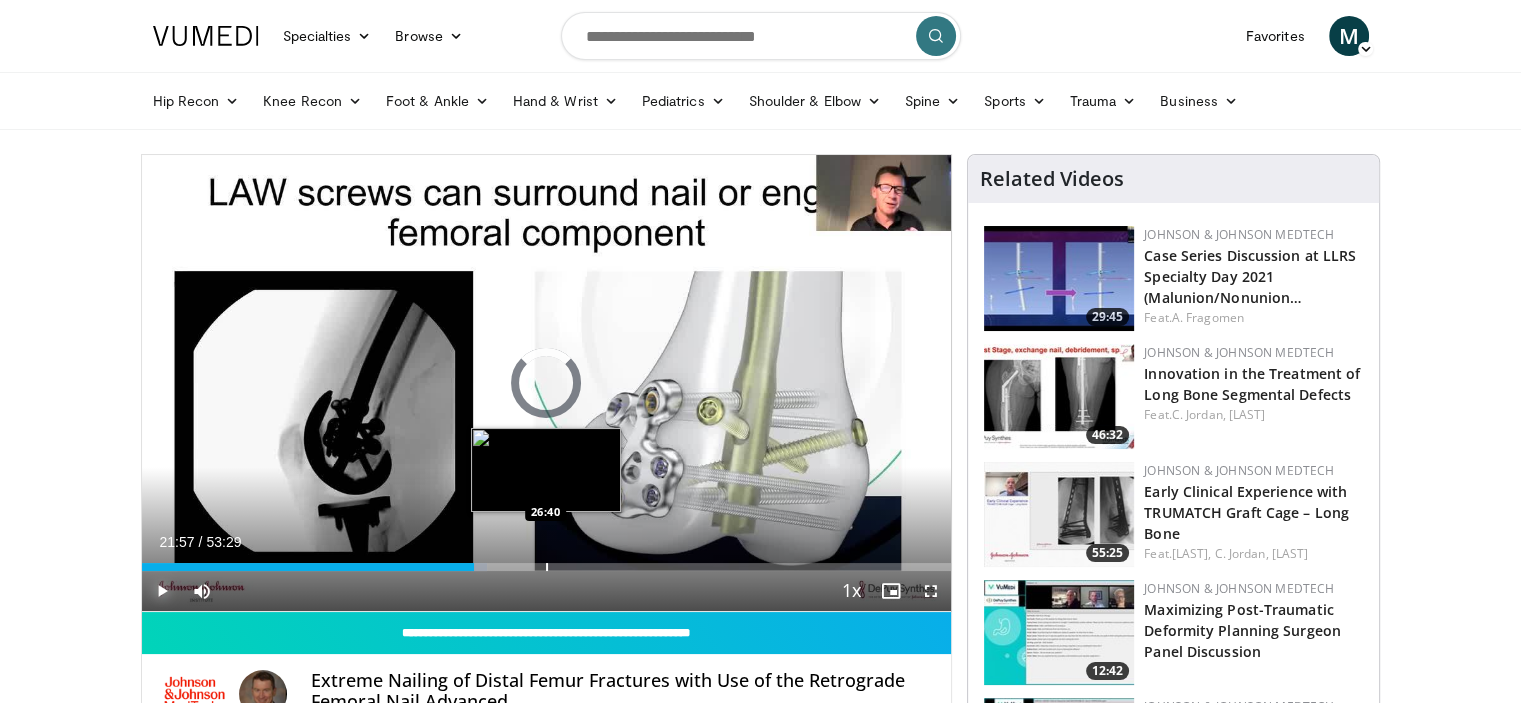 click on "Loaded :  42.69% 21:57 26:40" at bounding box center [547, 561] 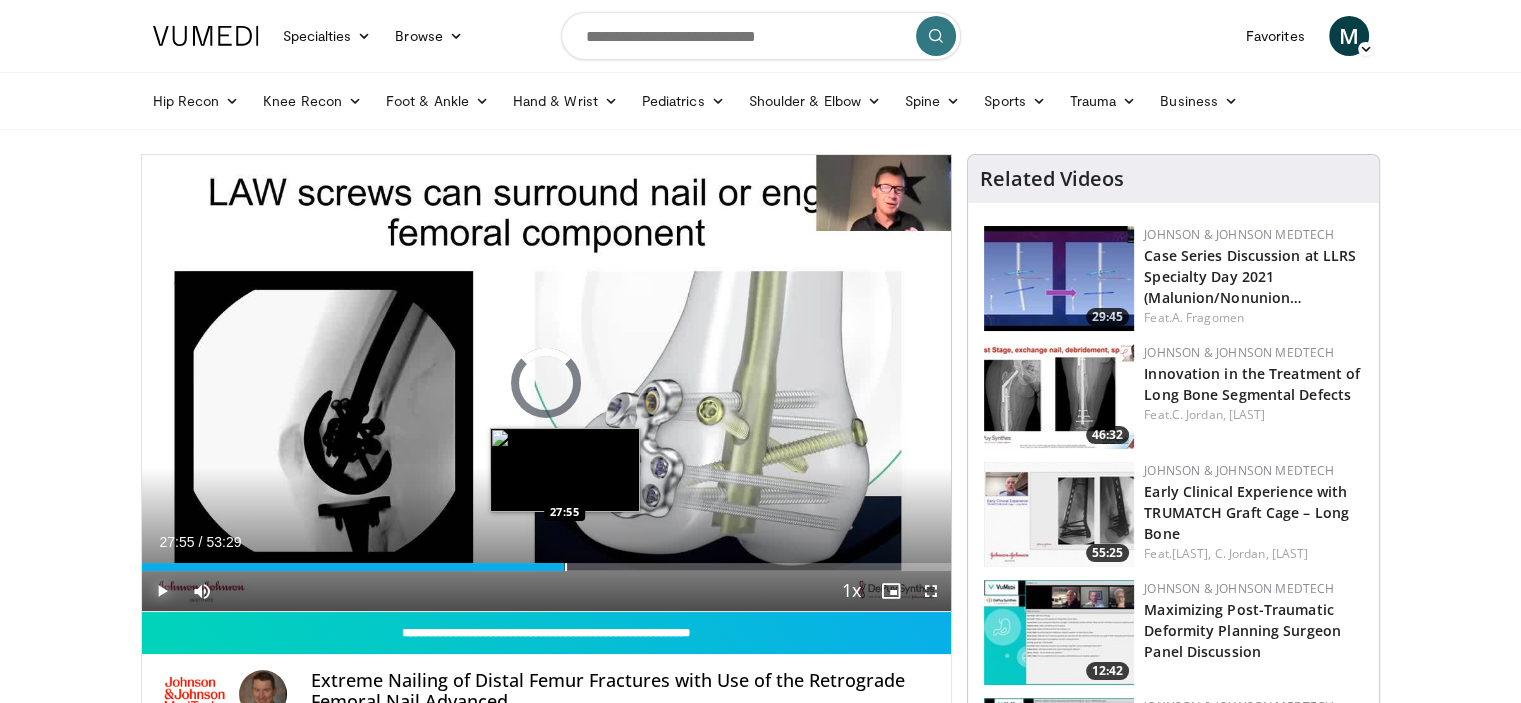 click at bounding box center [566, 567] 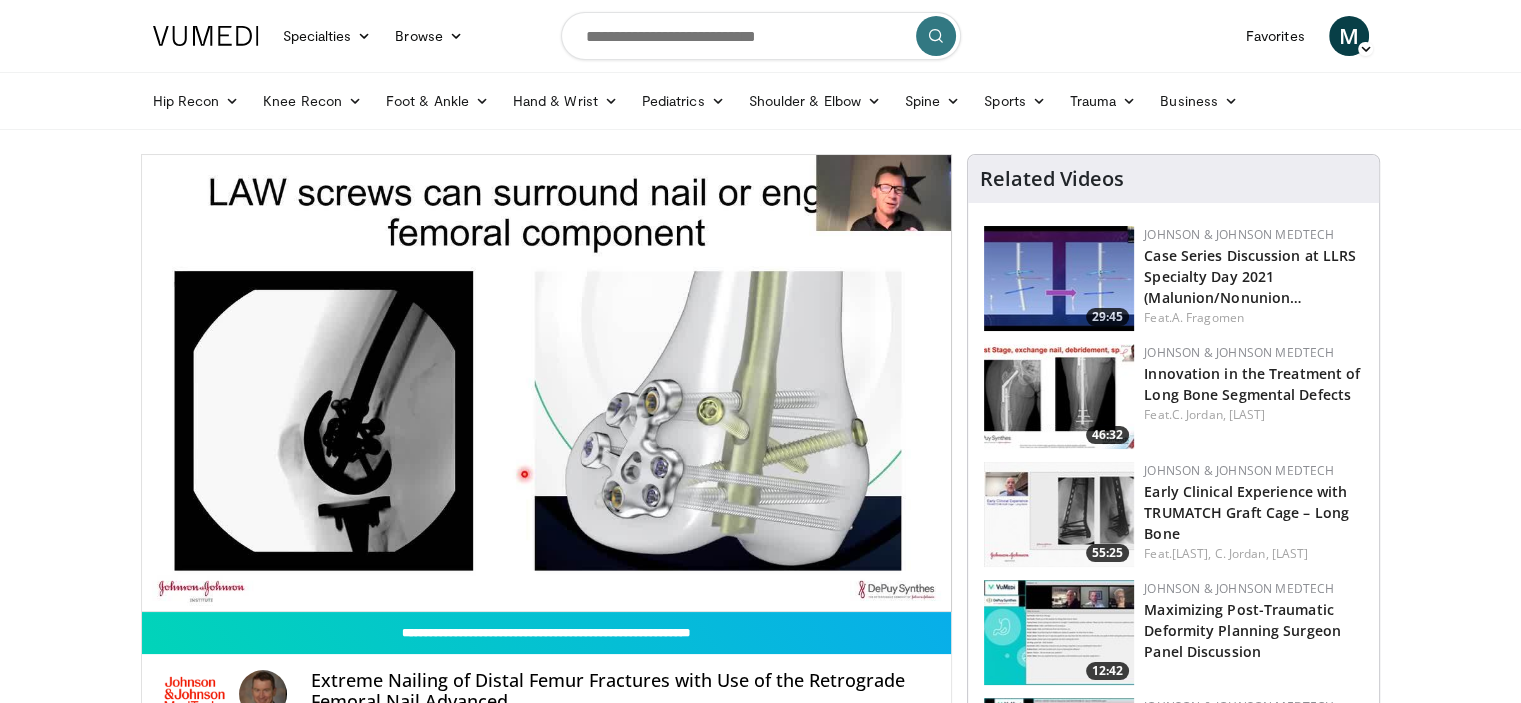 type 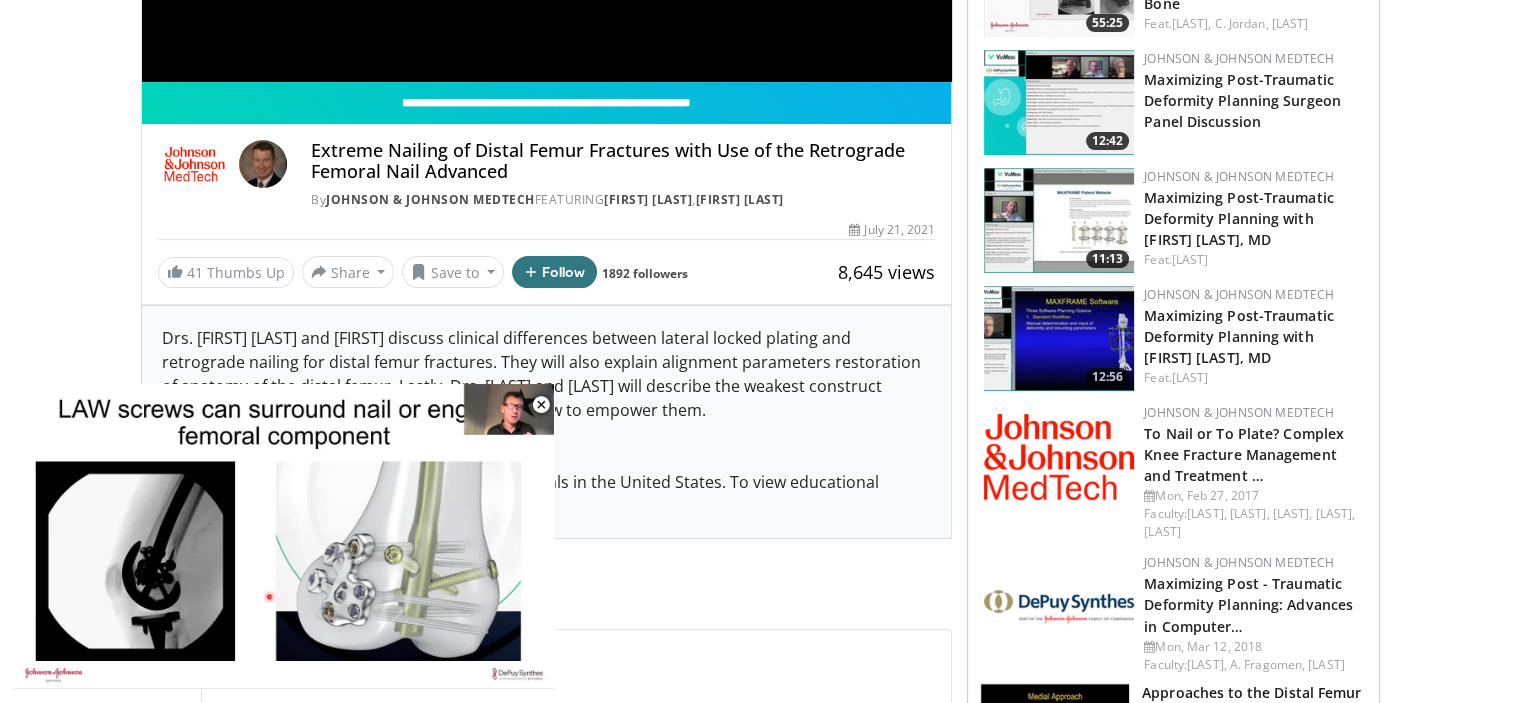 scroll, scrollTop: 0, scrollLeft: 0, axis: both 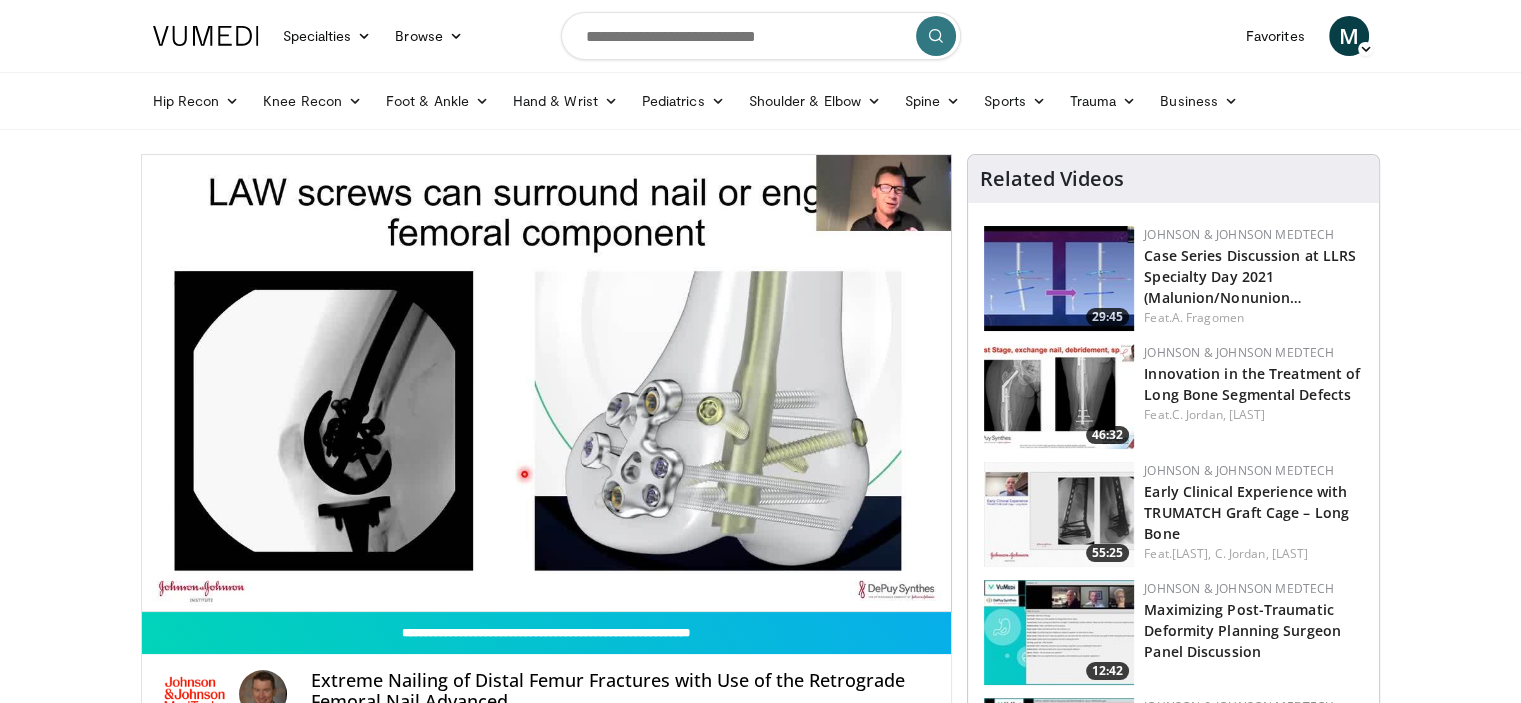 click at bounding box center (206, 36) 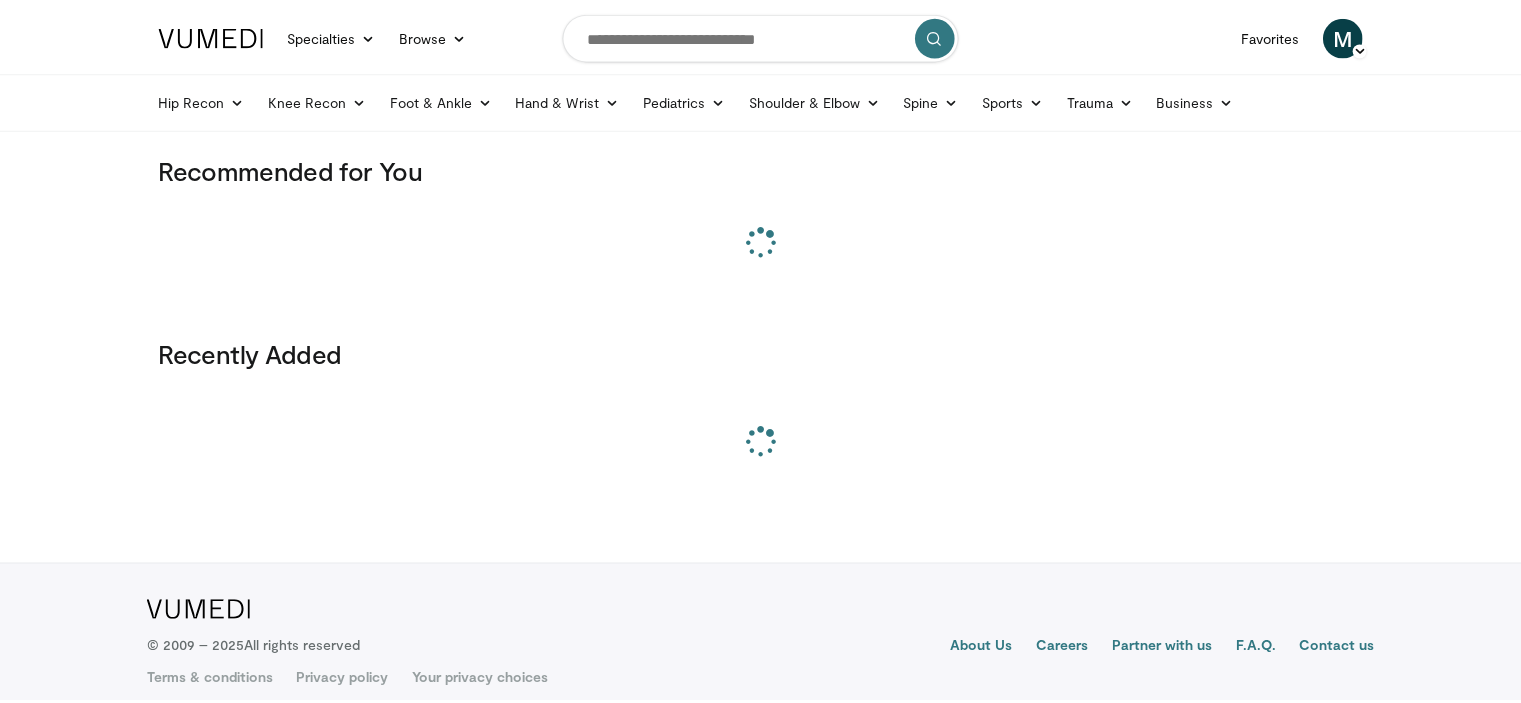 scroll, scrollTop: 0, scrollLeft: 0, axis: both 